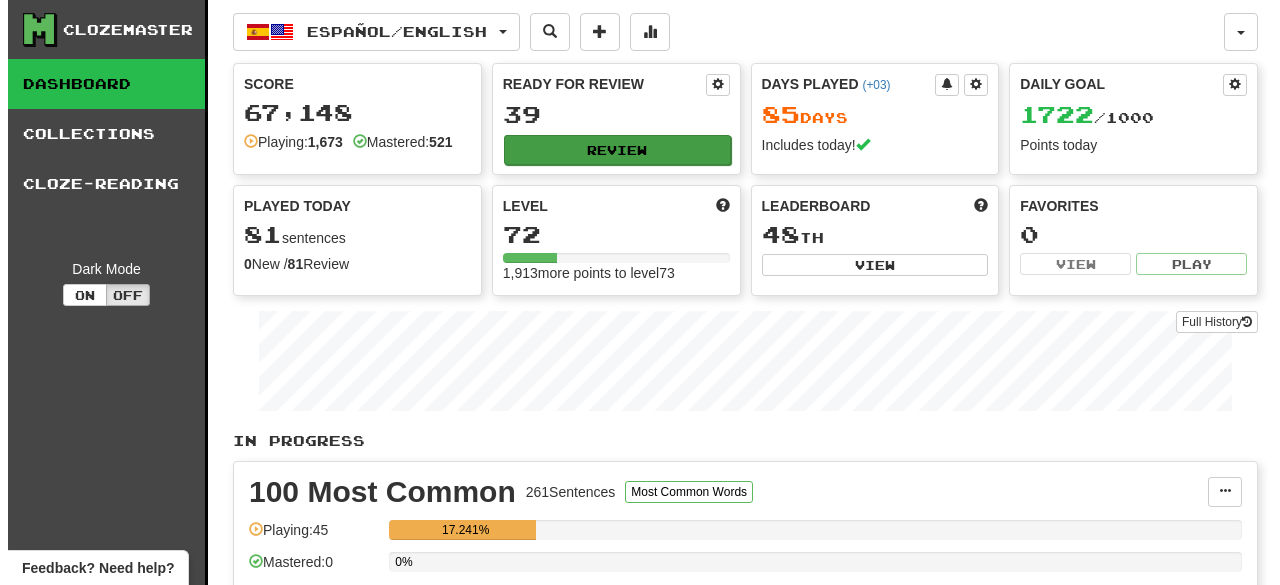 scroll, scrollTop: 0, scrollLeft: 0, axis: both 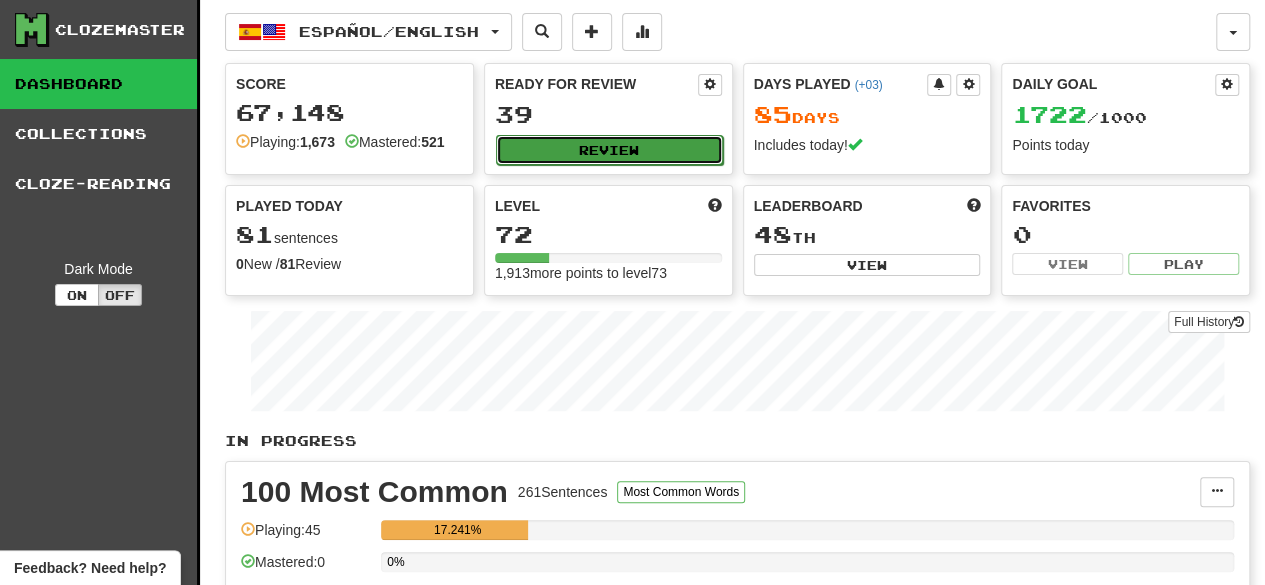 click on "Review" at bounding box center [609, 150] 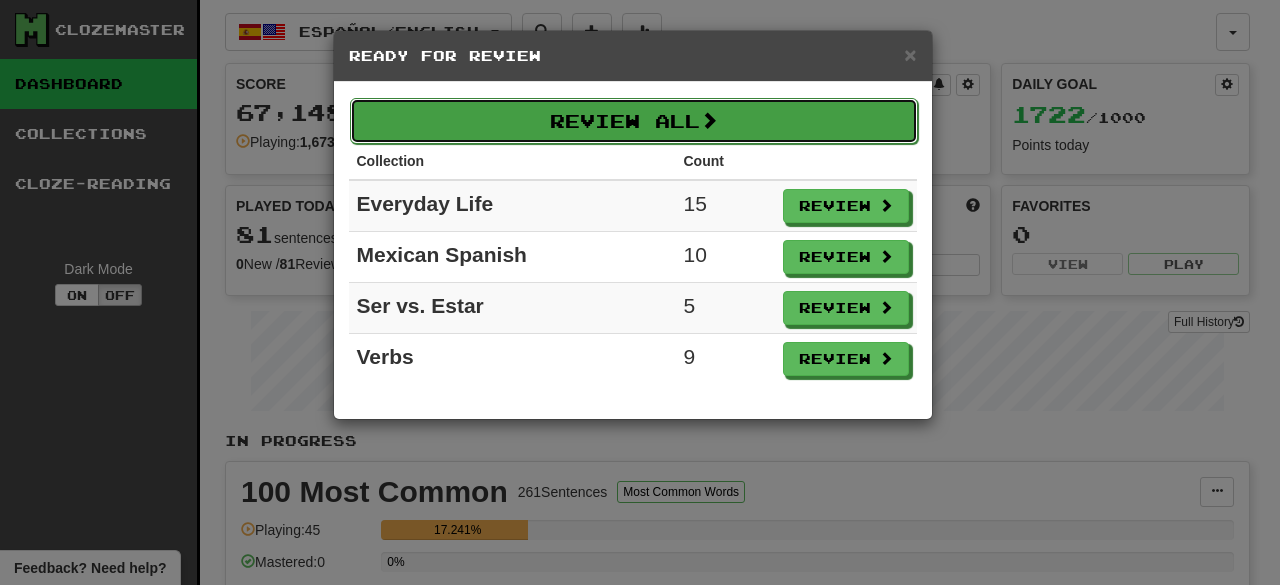 click on "Review All" at bounding box center [634, 121] 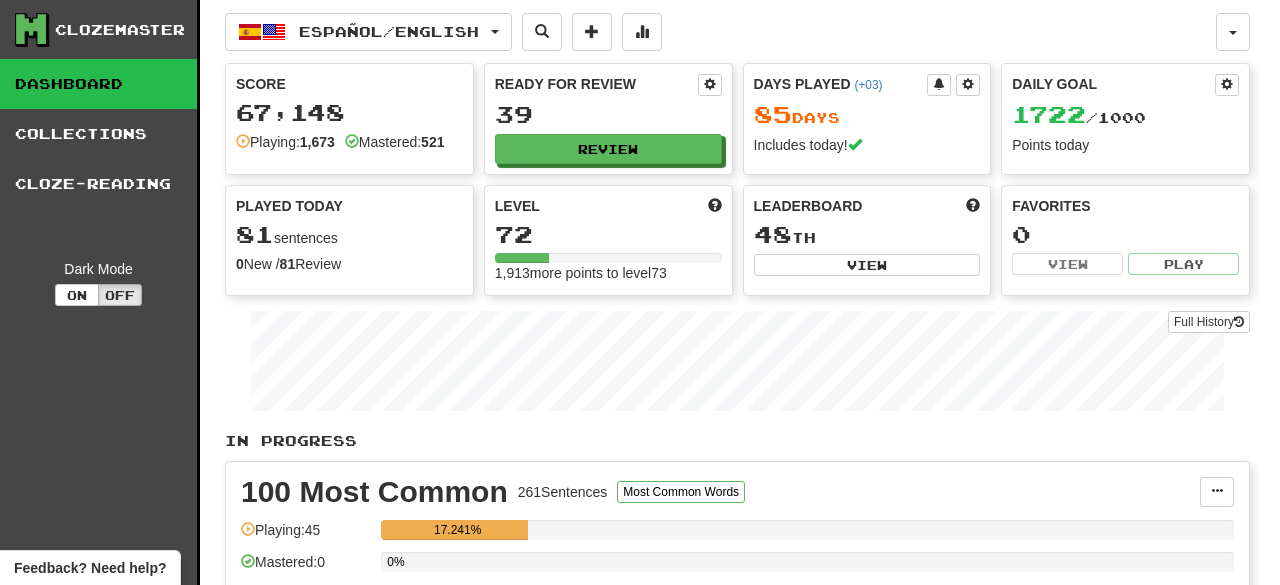 select on "**" 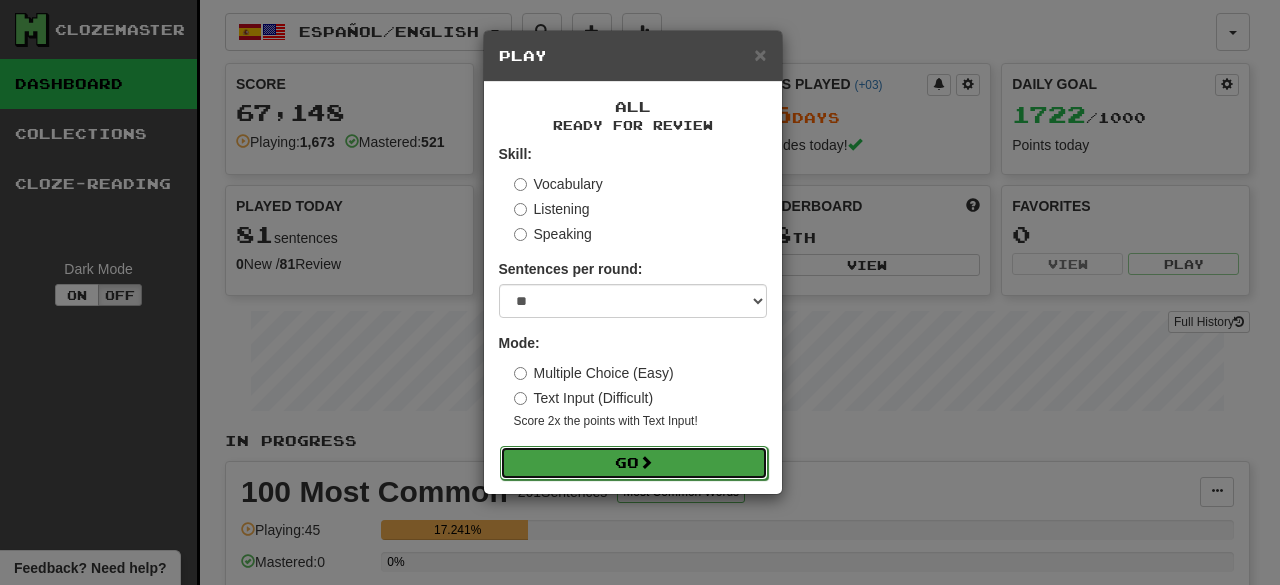 click on "Go" at bounding box center (634, 463) 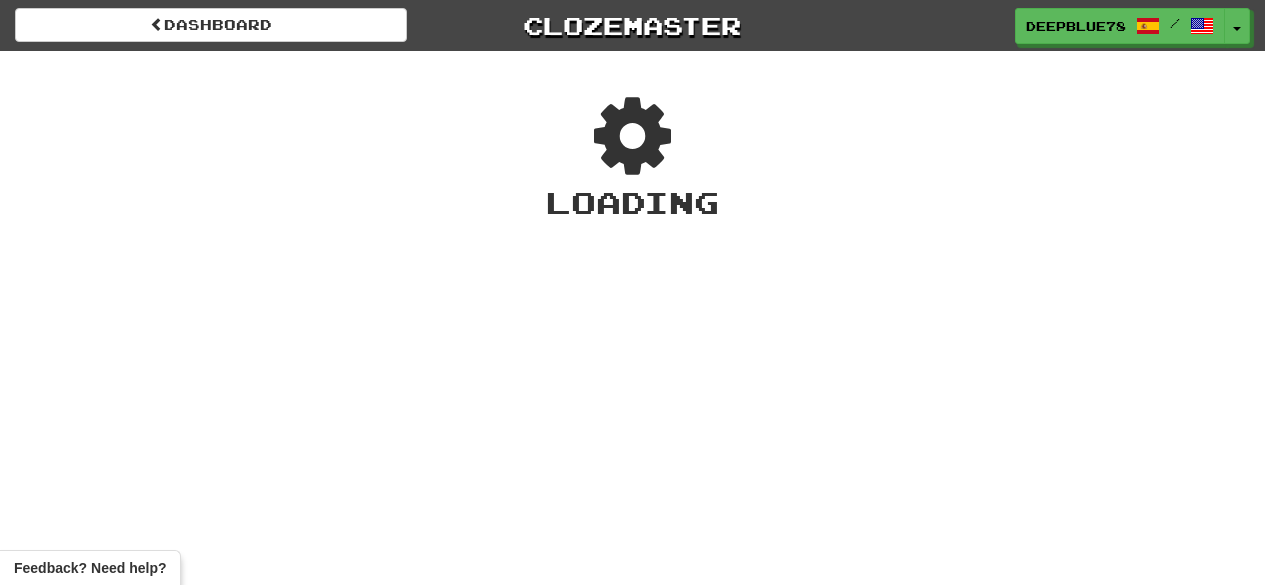 scroll, scrollTop: 0, scrollLeft: 0, axis: both 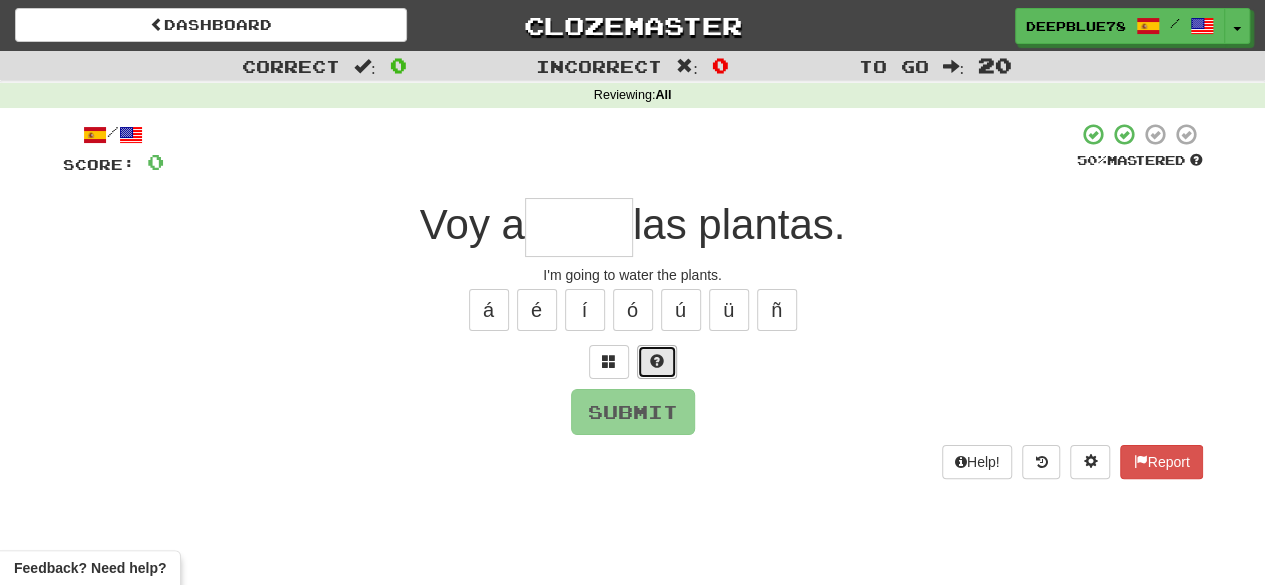 click at bounding box center [657, 362] 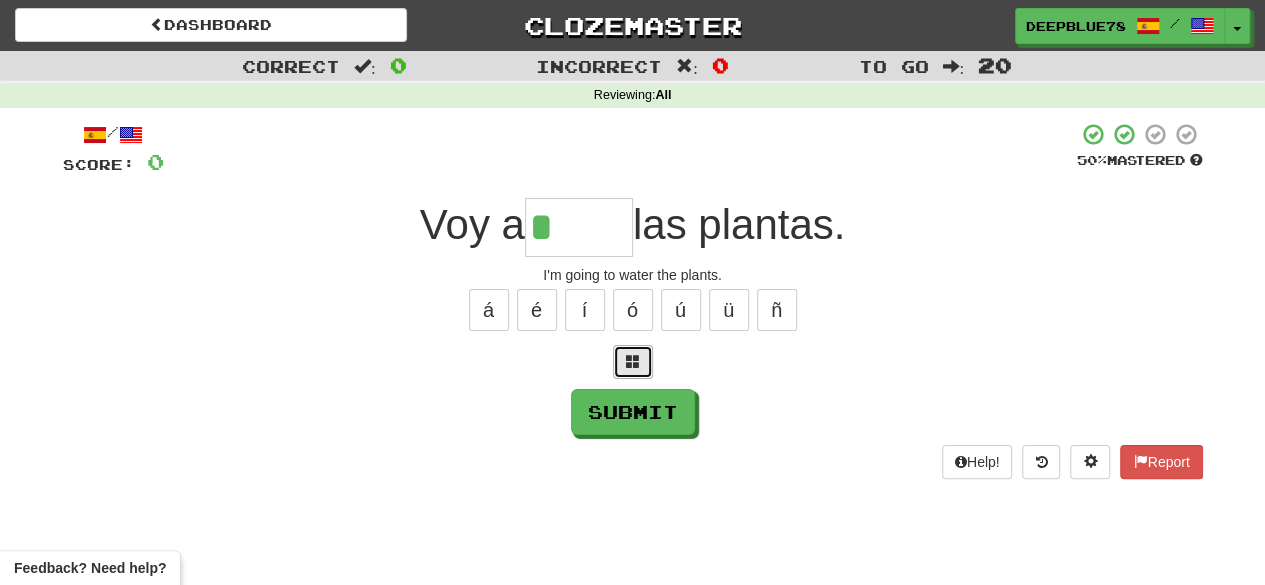 click at bounding box center [633, 361] 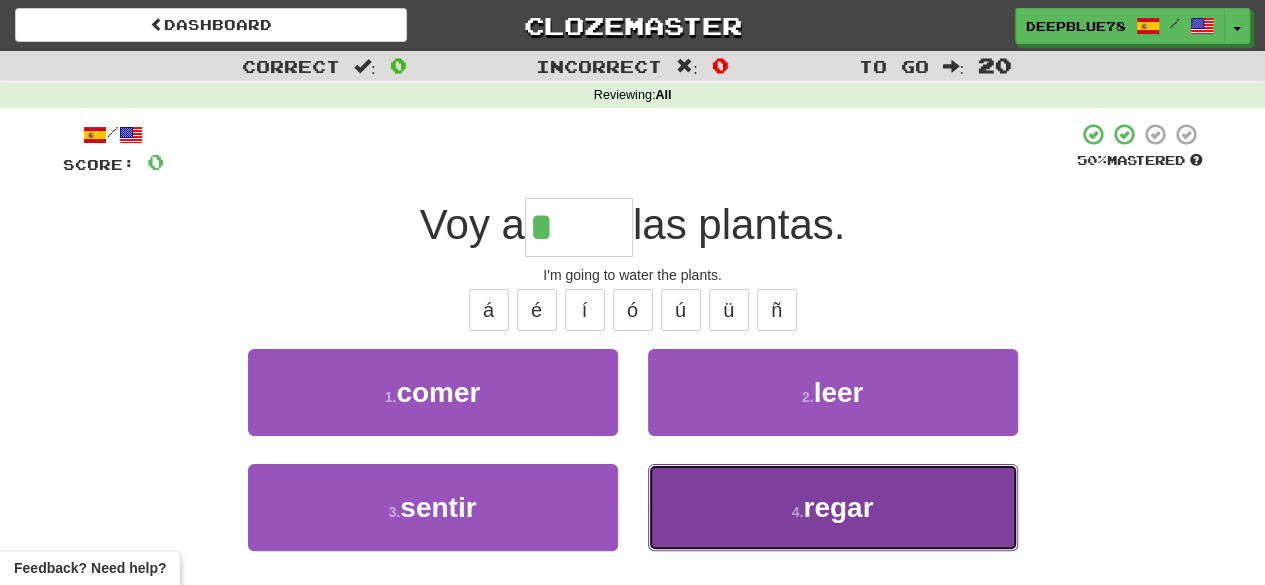 click on "4 . regar" at bounding box center [833, 507] 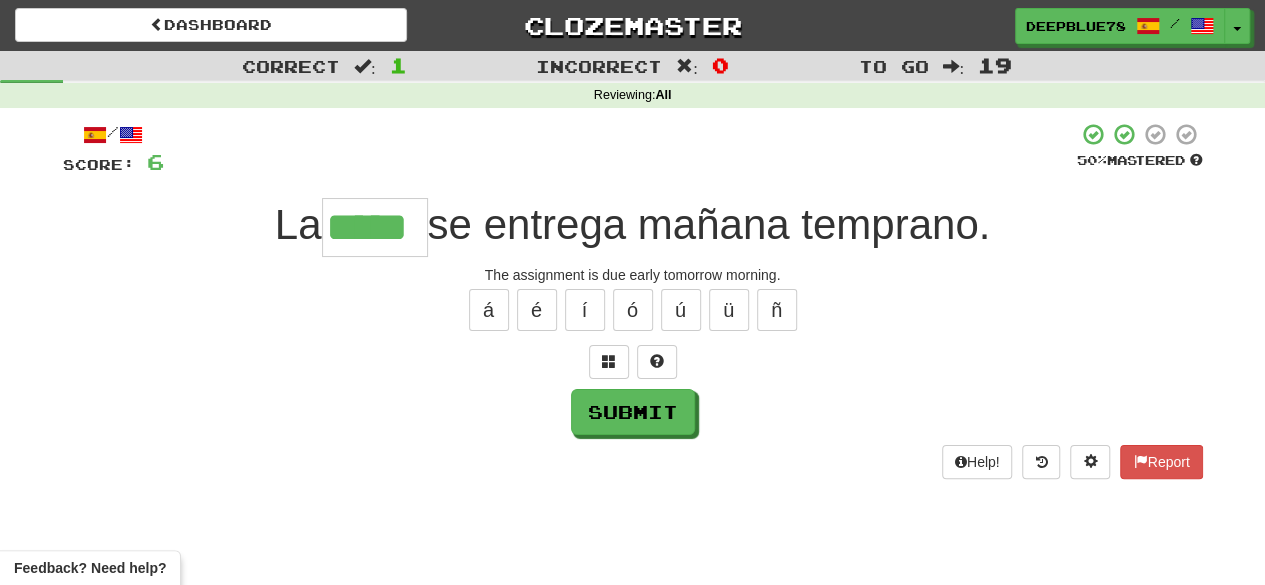 type on "*****" 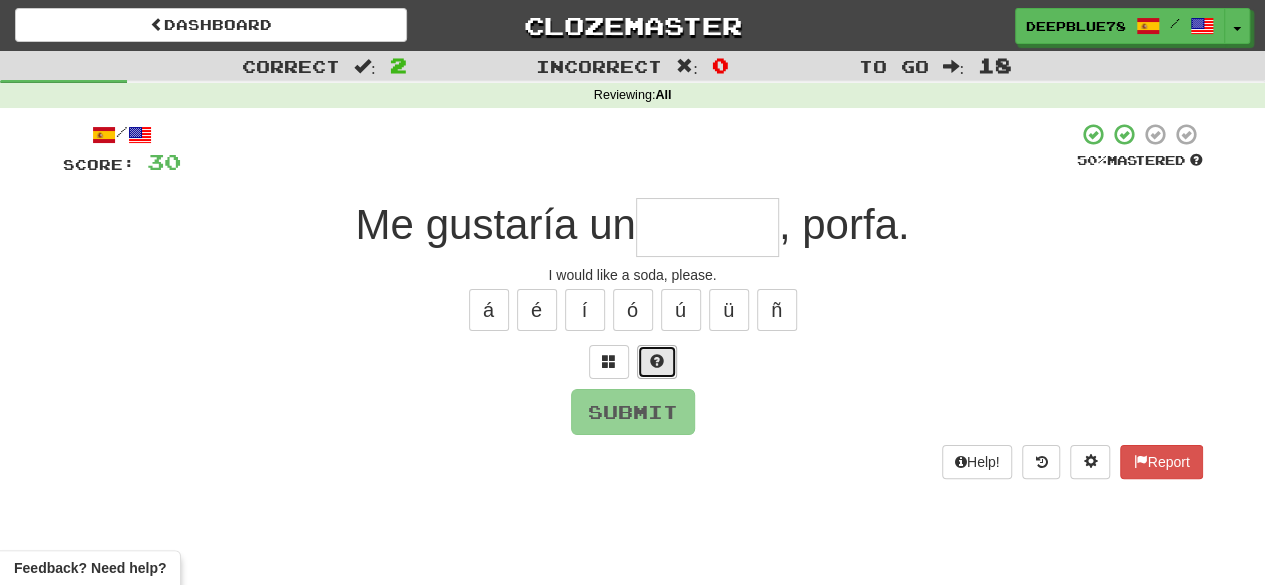 click at bounding box center (657, 361) 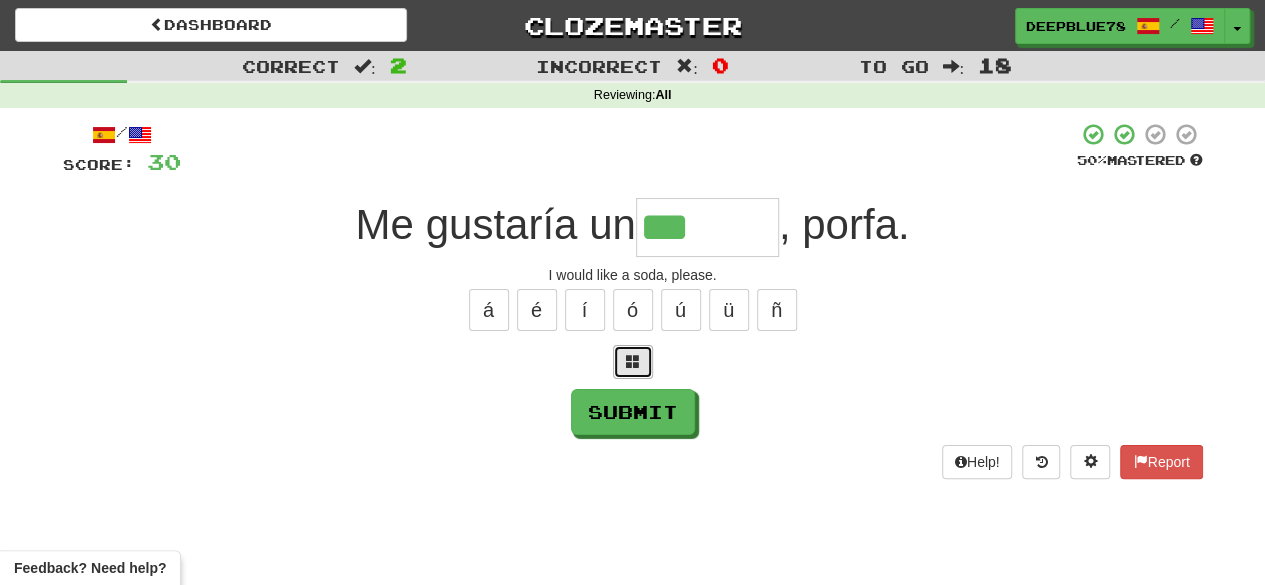 click at bounding box center [633, 361] 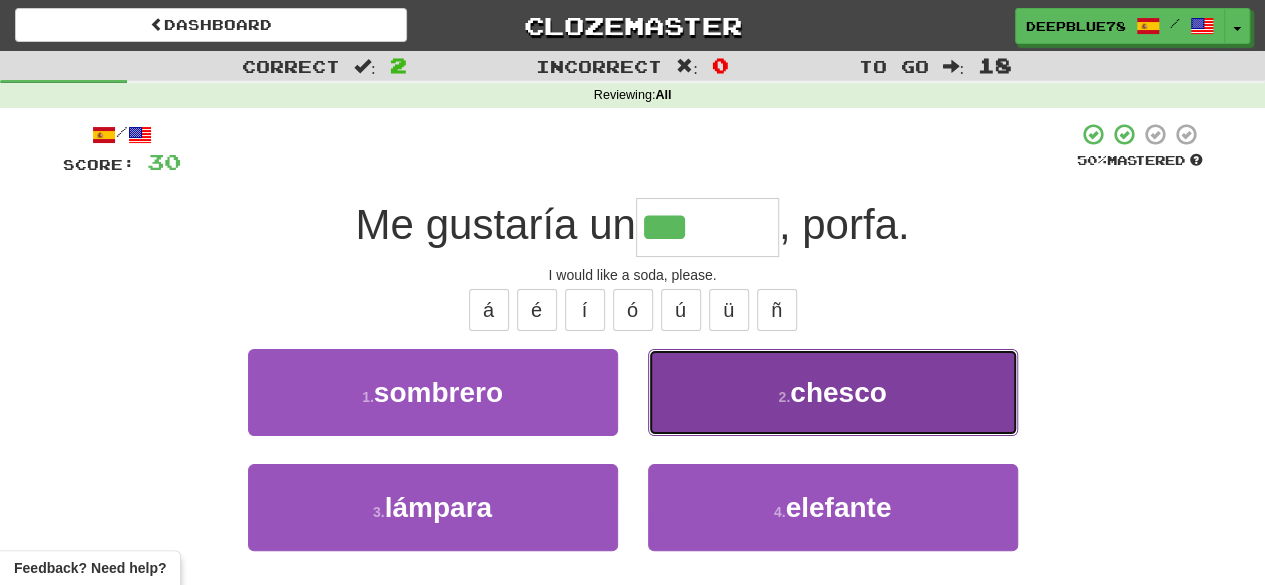 click on "2 . chesco" at bounding box center [833, 392] 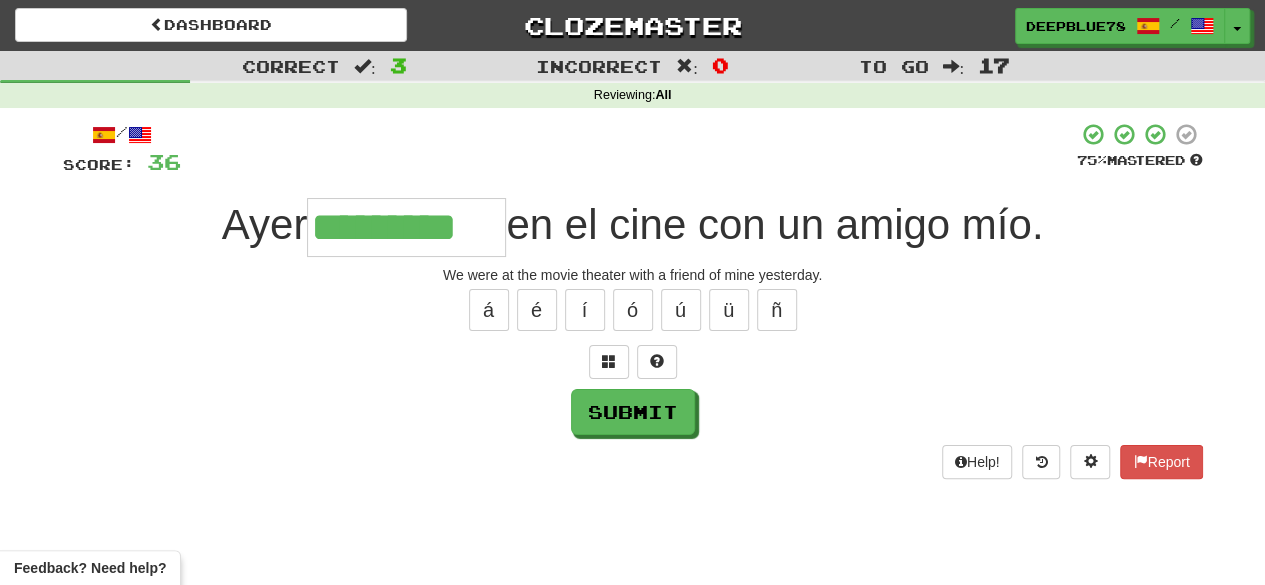 type on "*********" 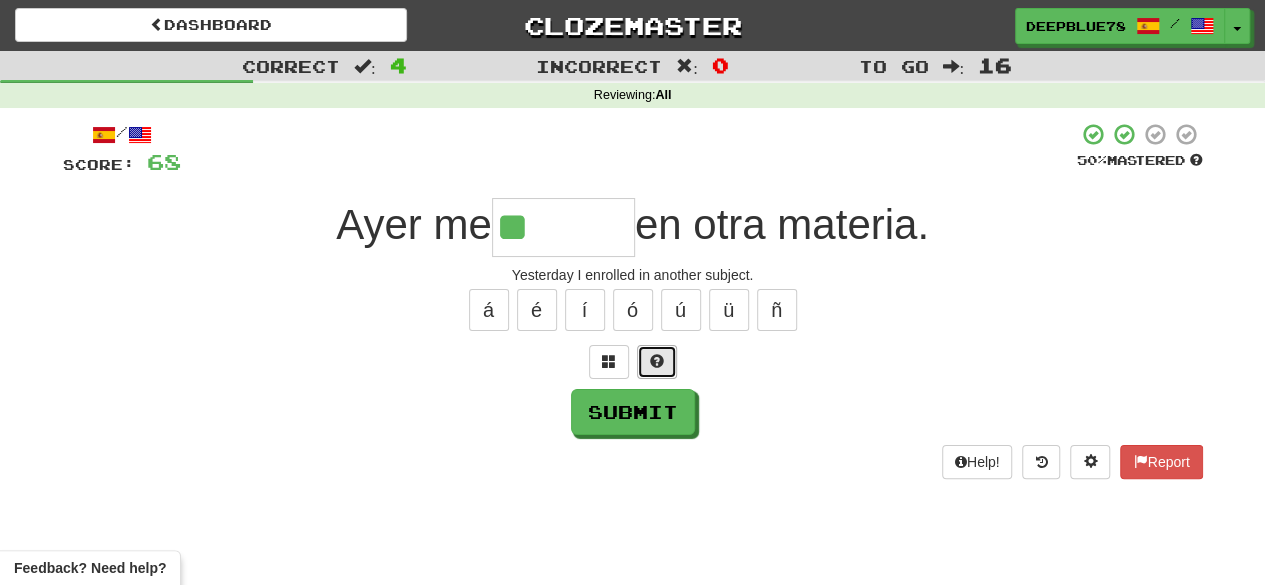click at bounding box center (657, 362) 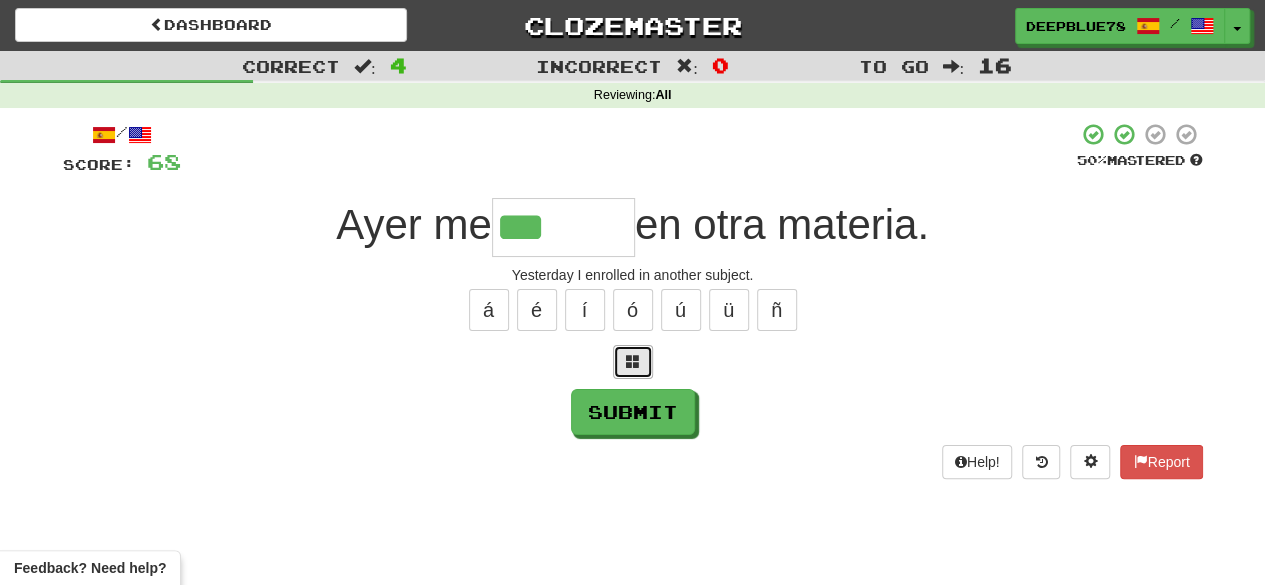 click at bounding box center [633, 362] 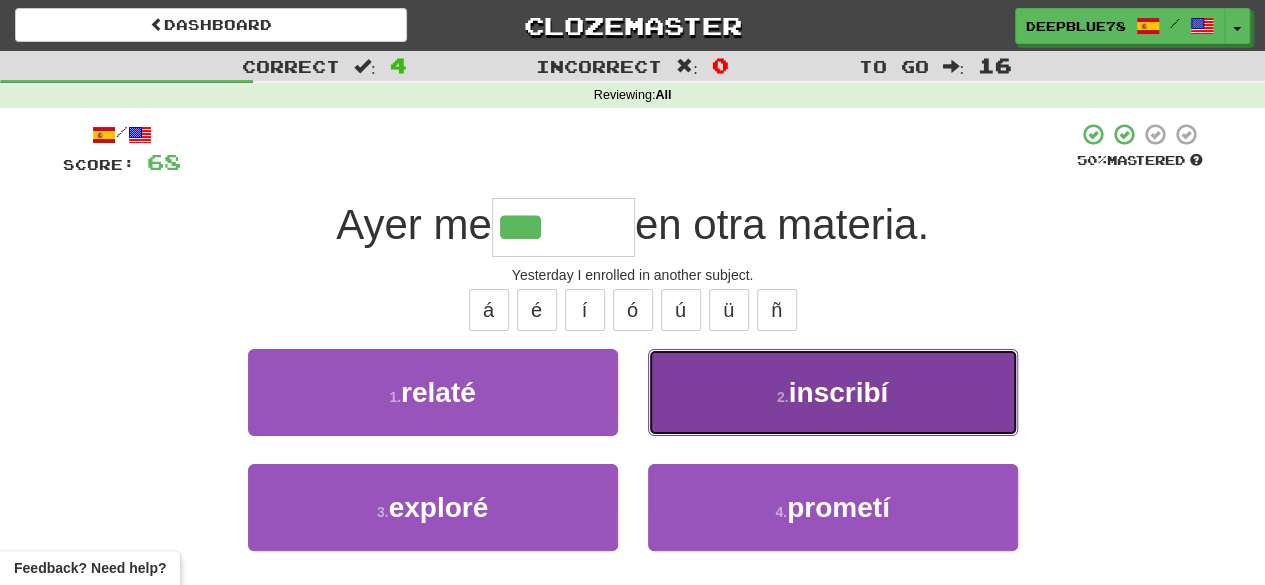 click on "inscribí" at bounding box center [839, 392] 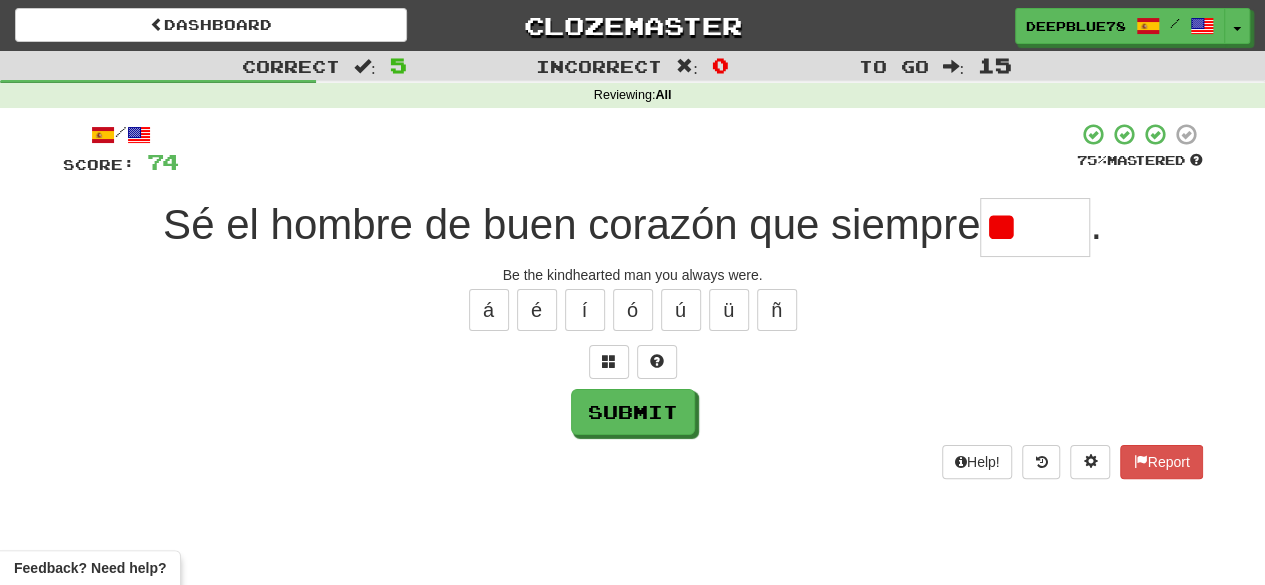 type on "*" 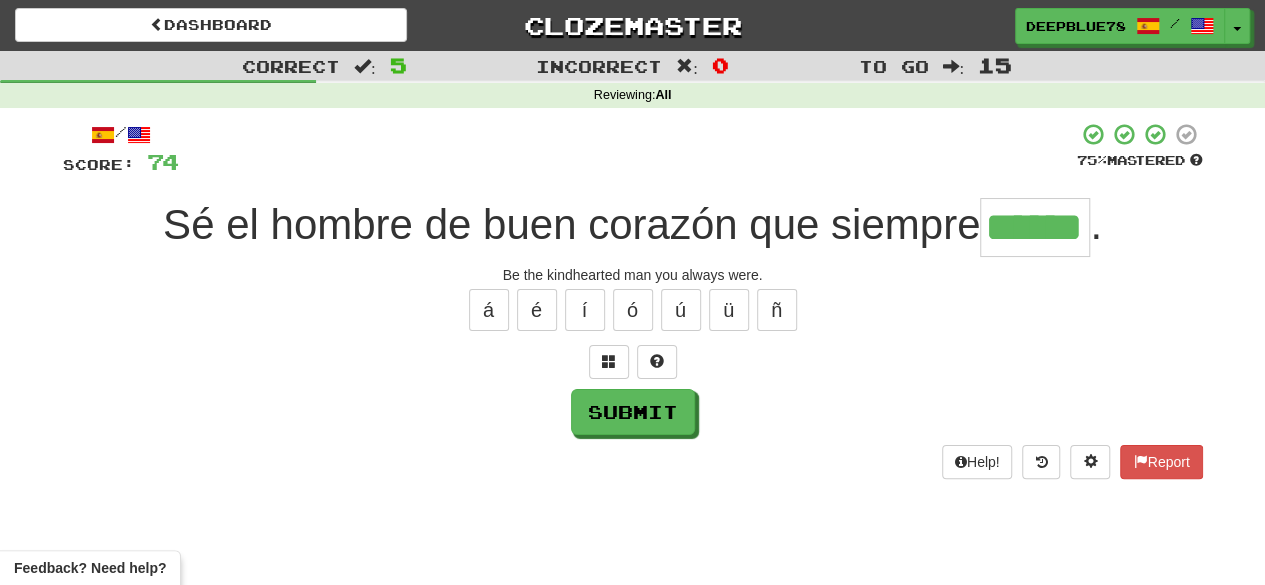type on "******" 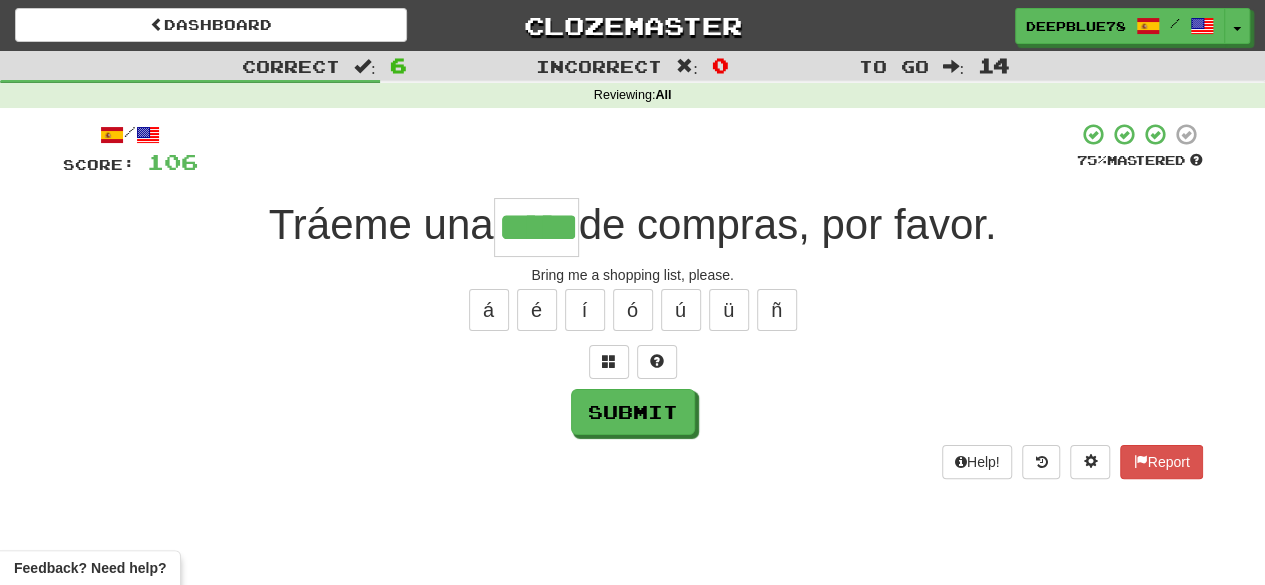 type on "*****" 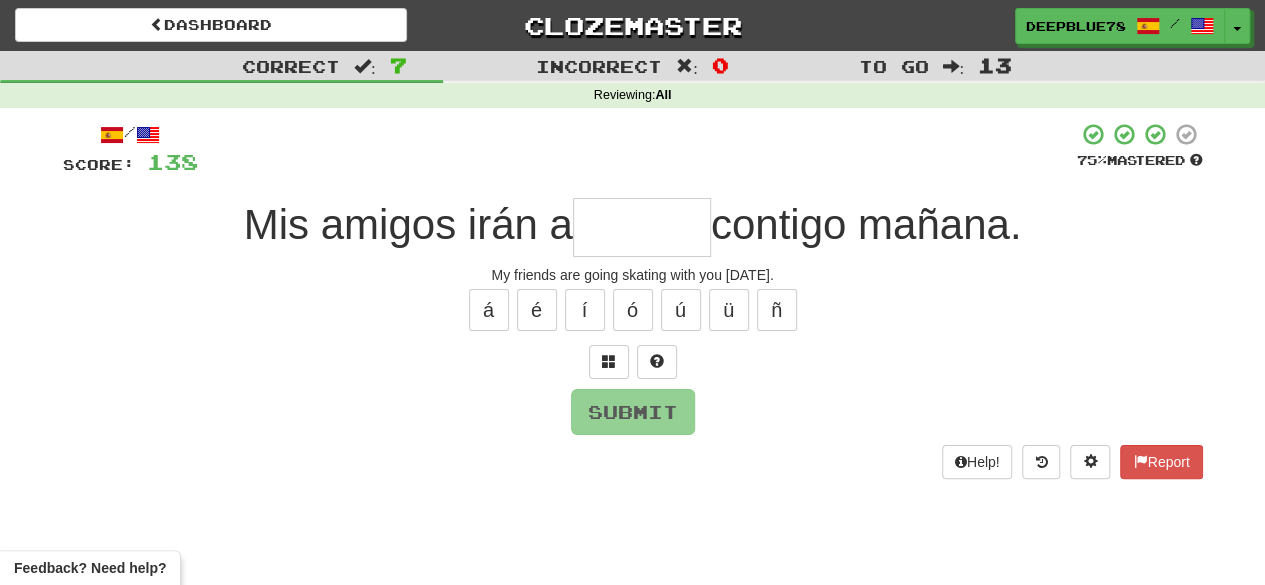 type on "*" 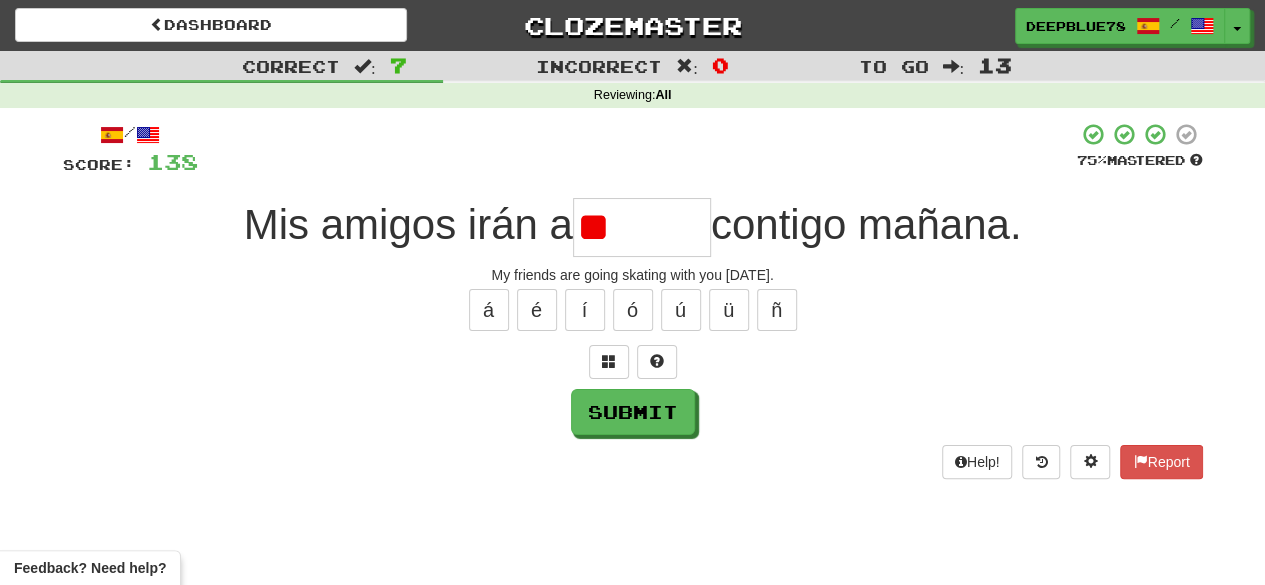type on "*" 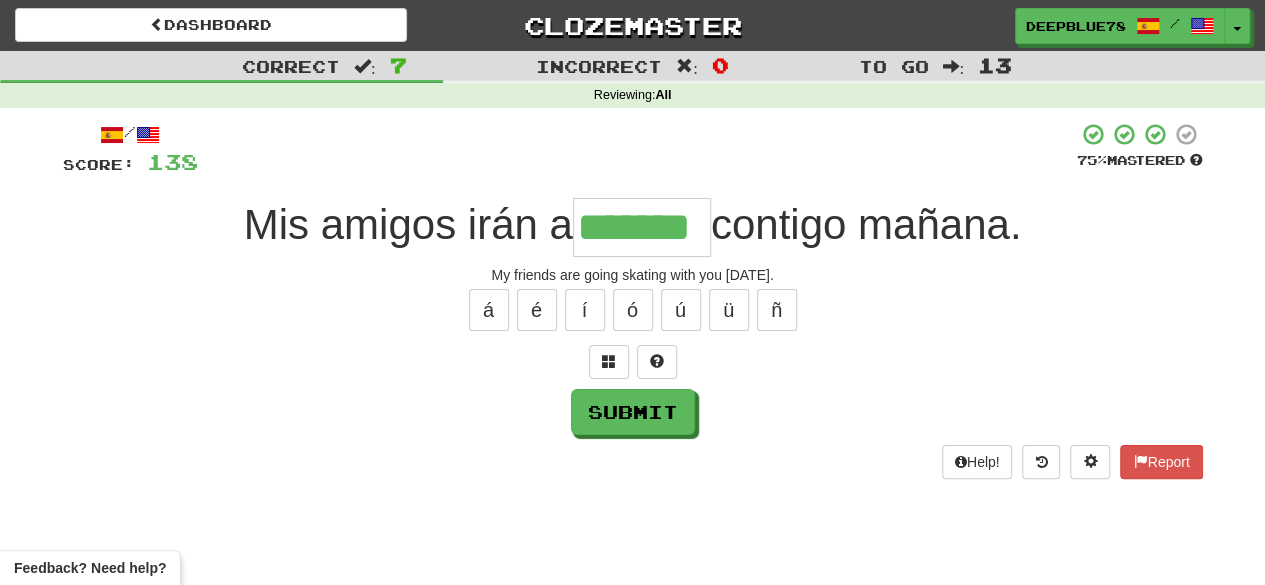 type on "*******" 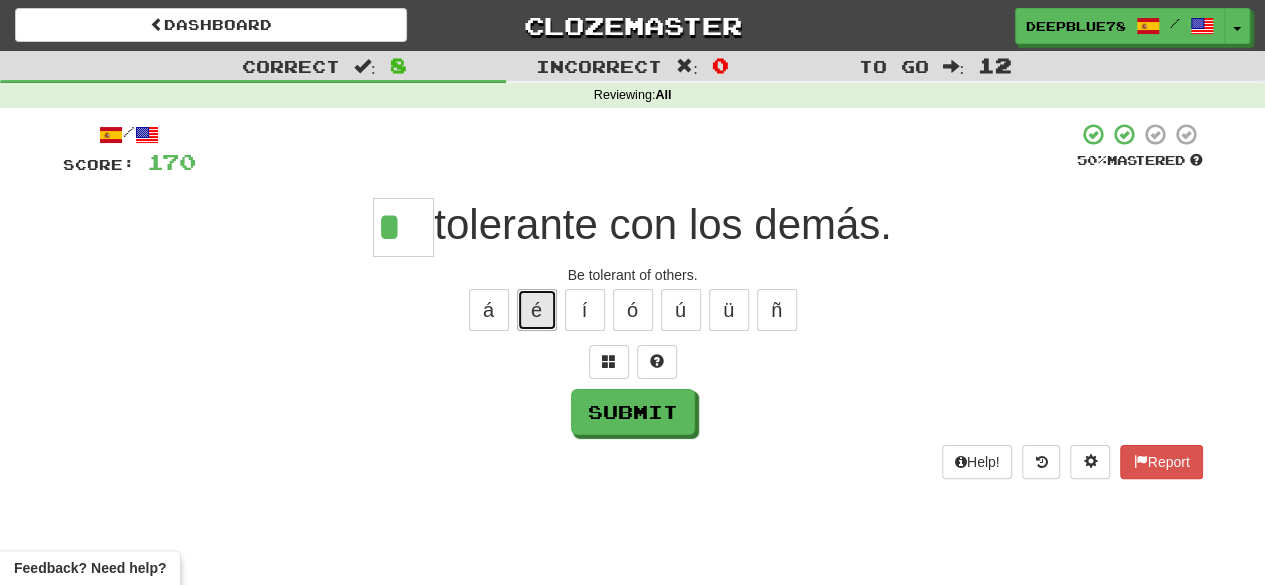 click on "é" at bounding box center (537, 310) 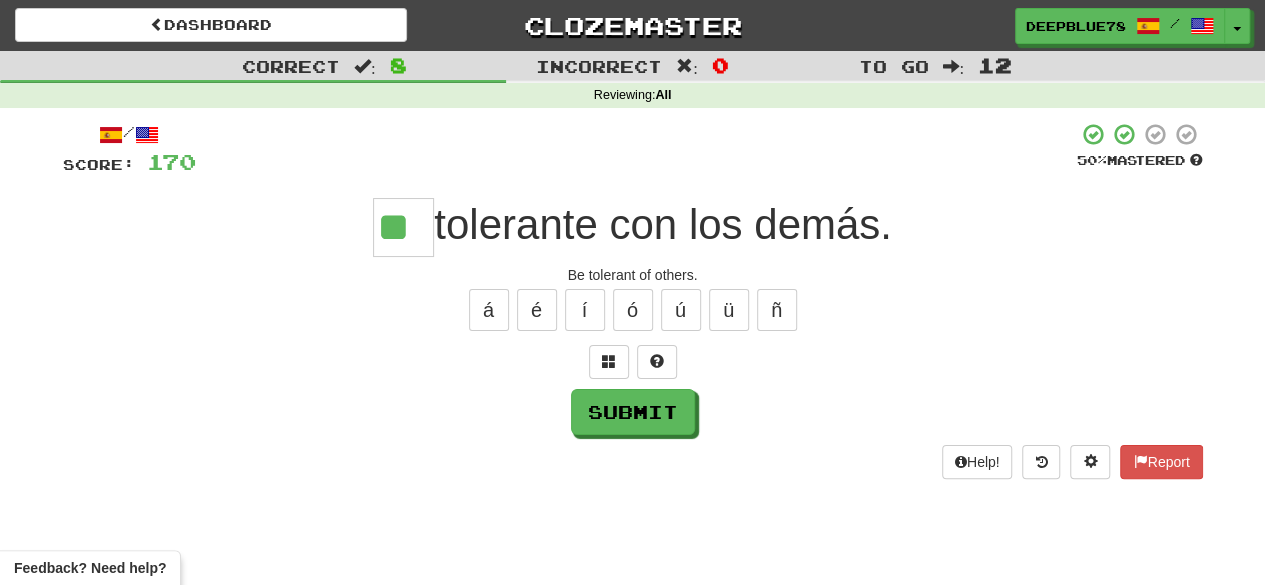 type on "**" 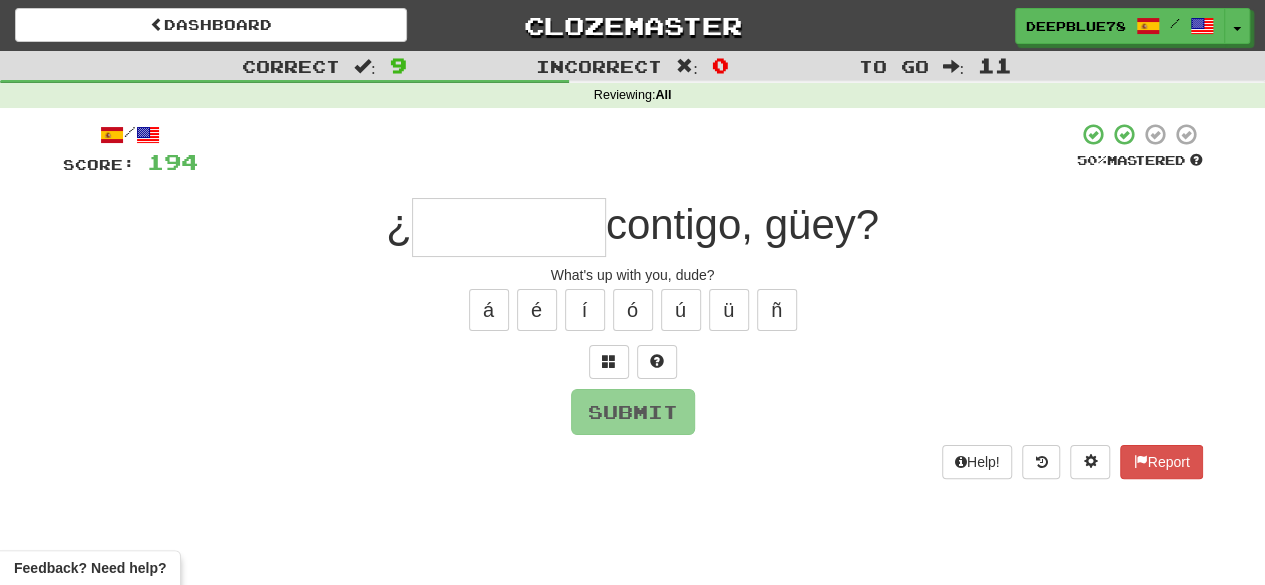 type on "*" 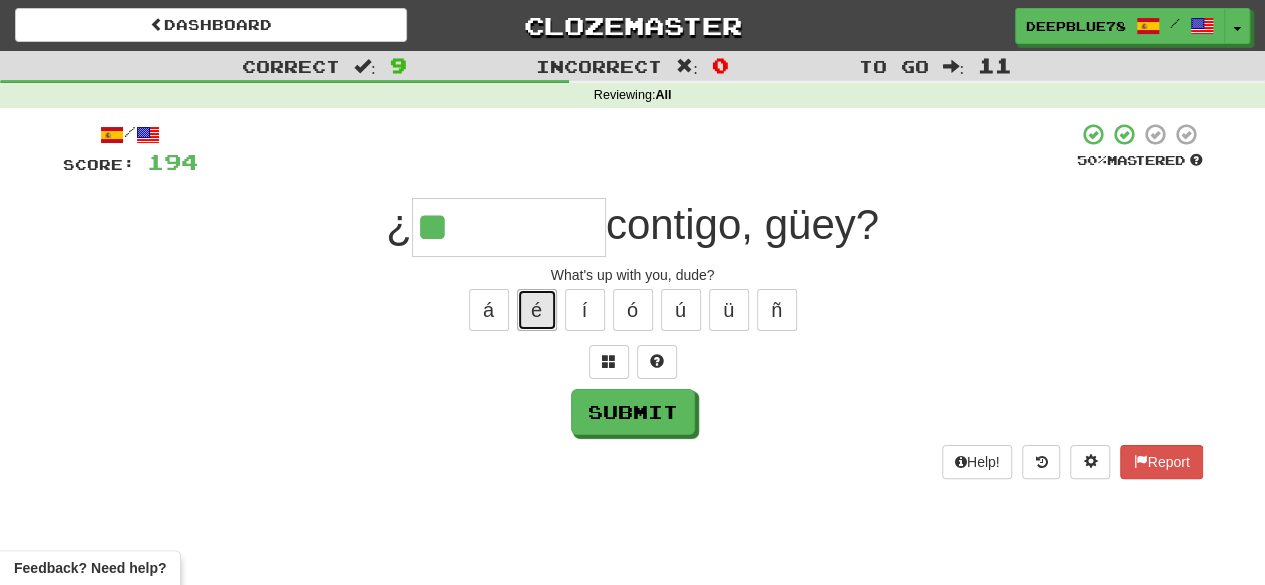 click on "é" at bounding box center (537, 310) 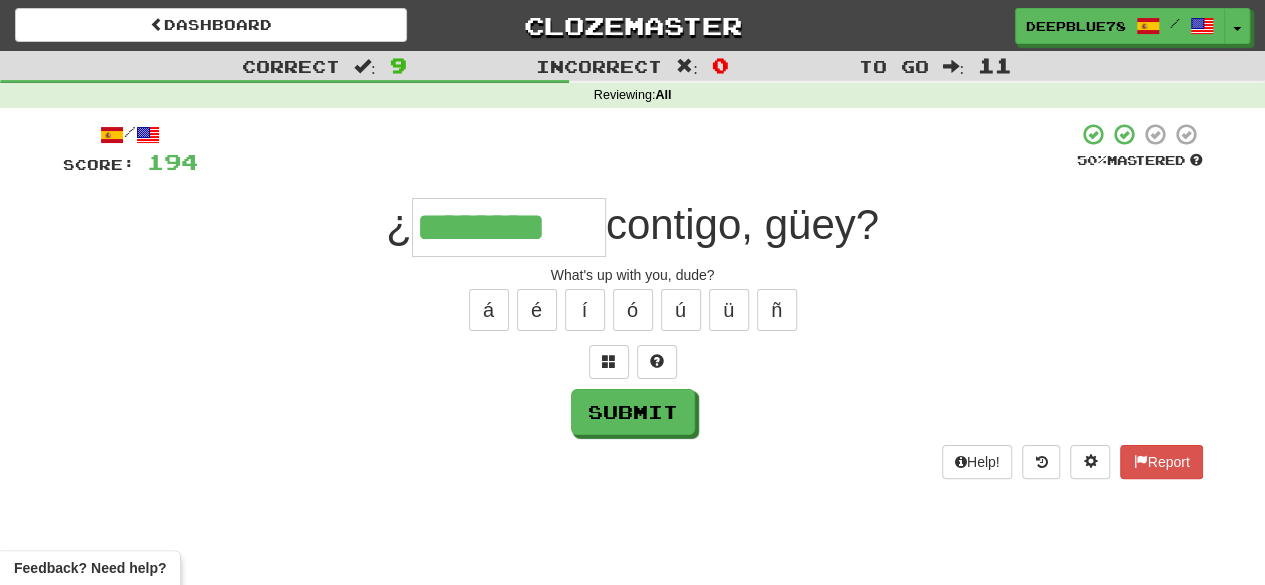 type on "********" 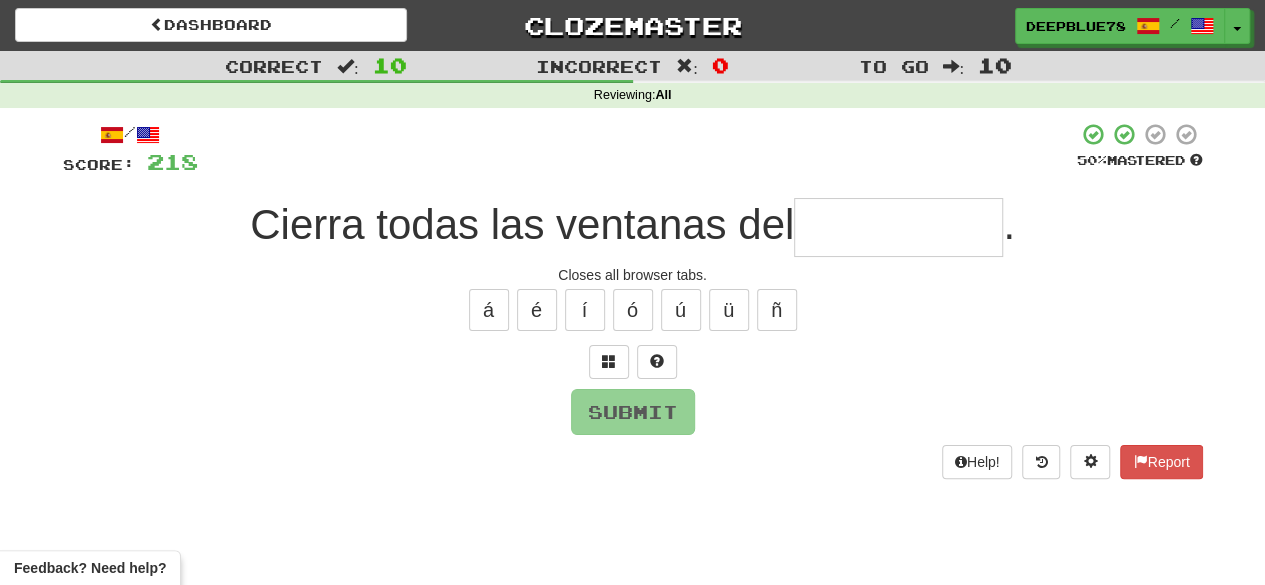 type on "*" 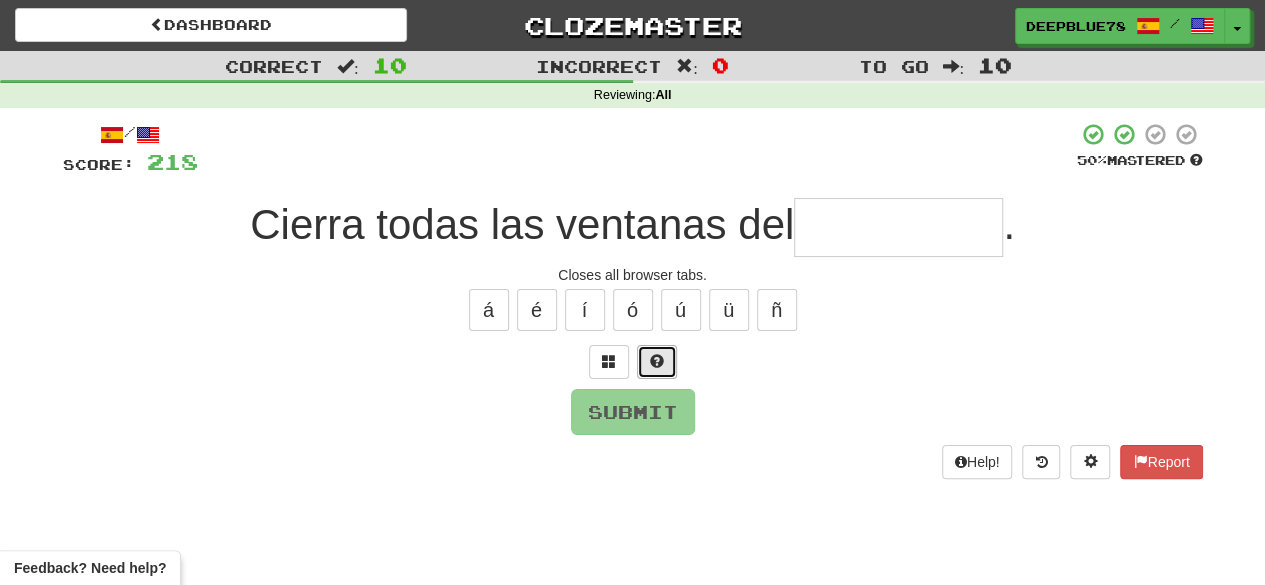 click at bounding box center (657, 361) 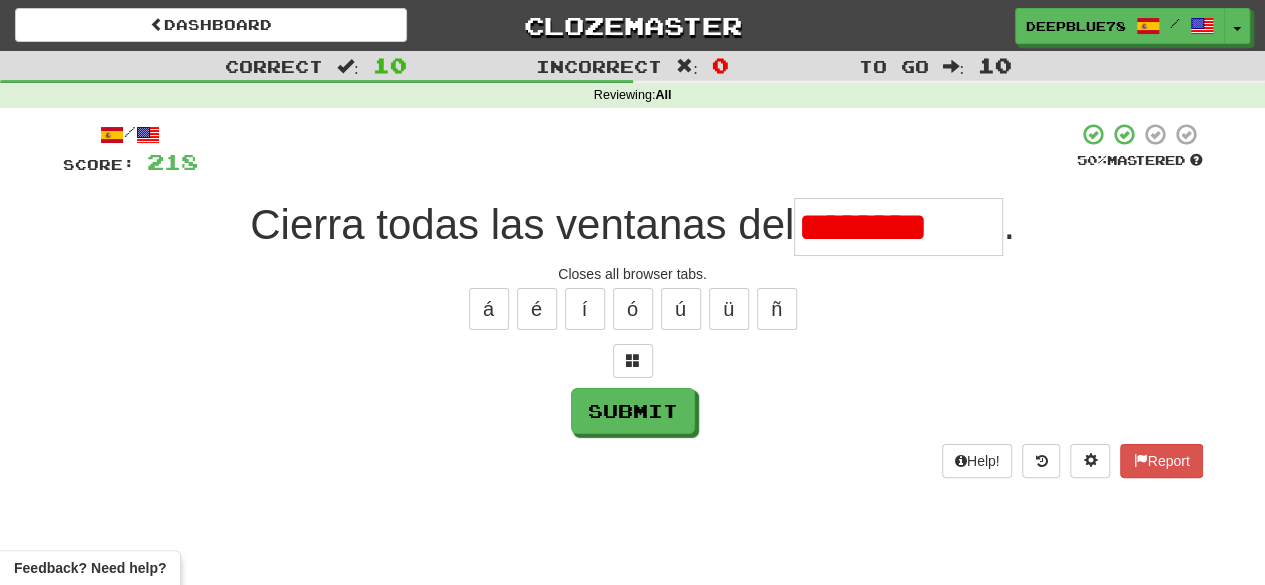 scroll, scrollTop: 0, scrollLeft: 0, axis: both 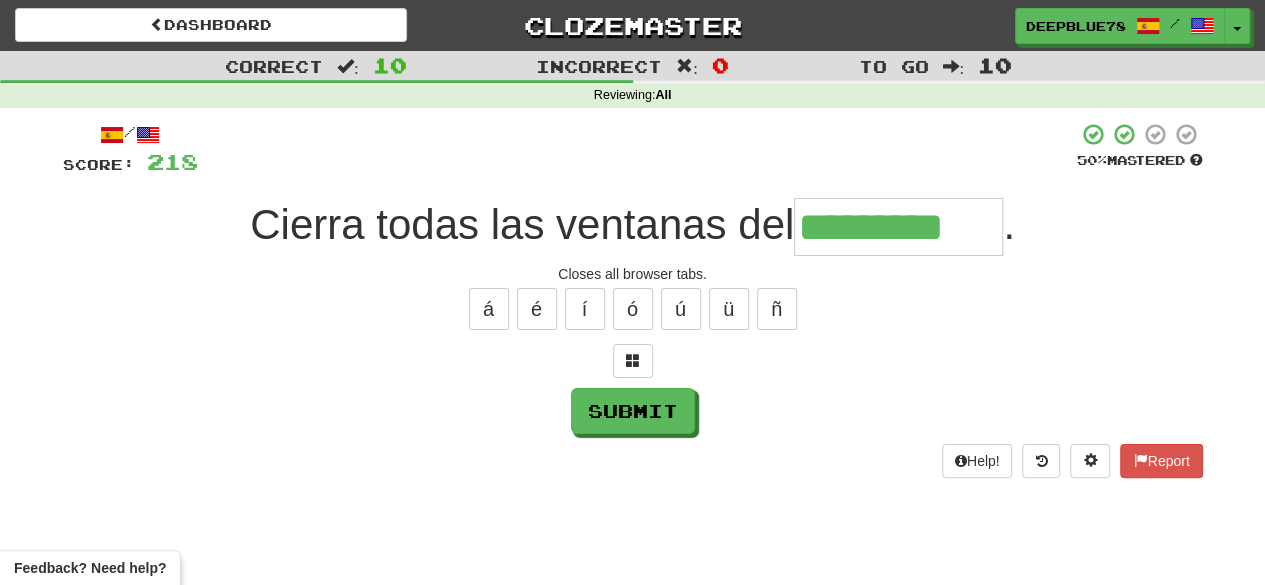 type on "*********" 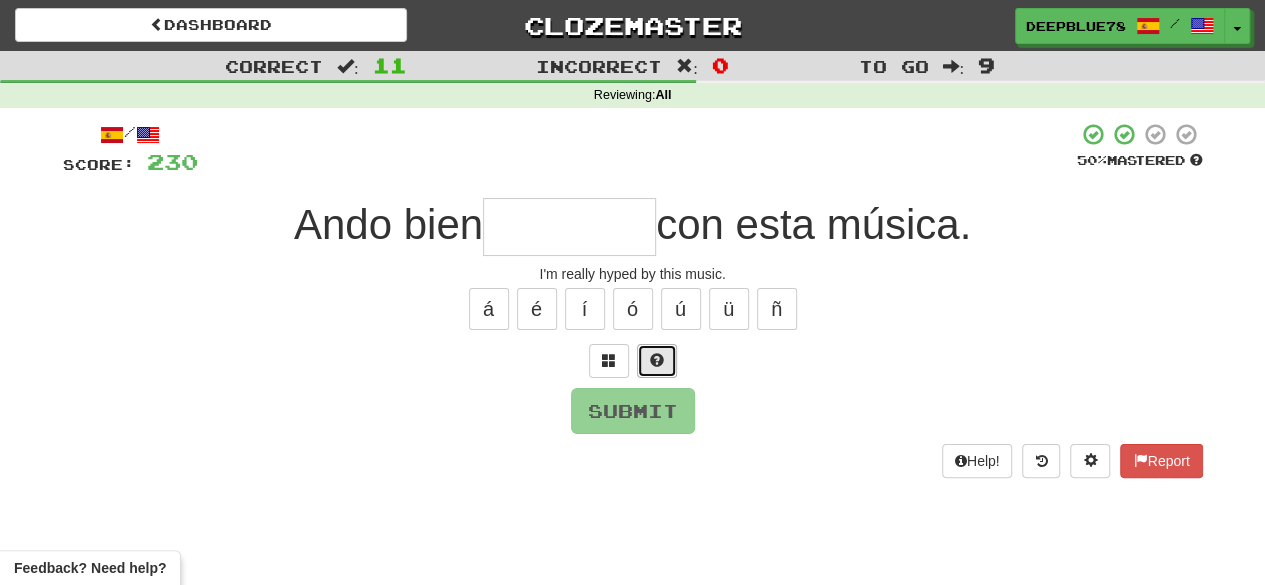 click at bounding box center [657, 360] 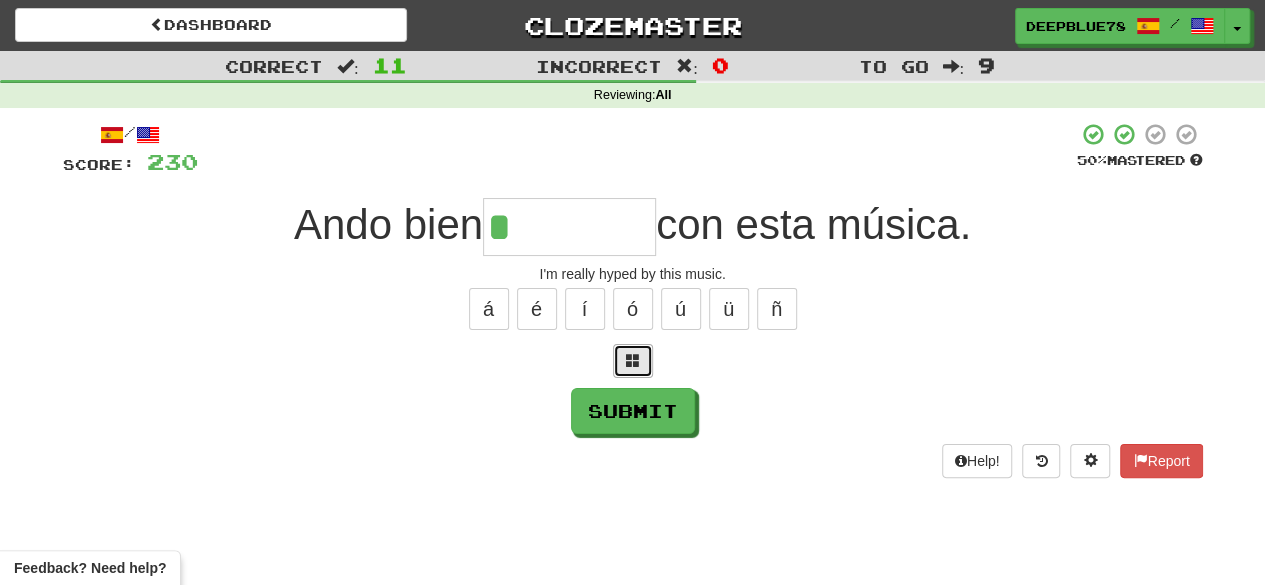 click at bounding box center [633, 361] 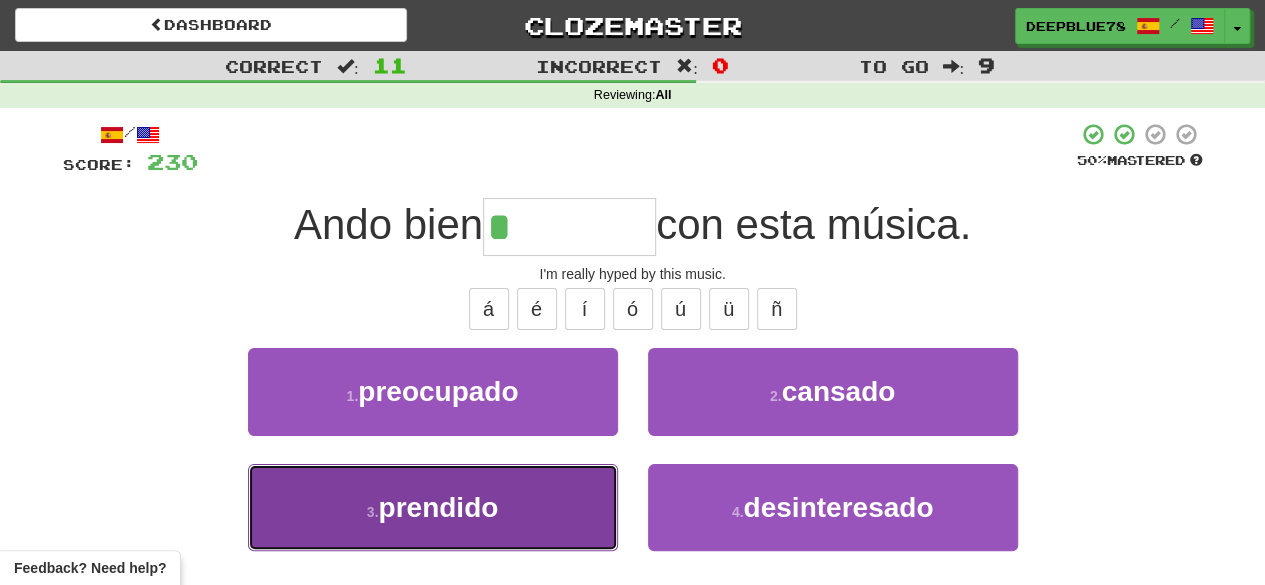 click on "3 . prendido" at bounding box center [433, 507] 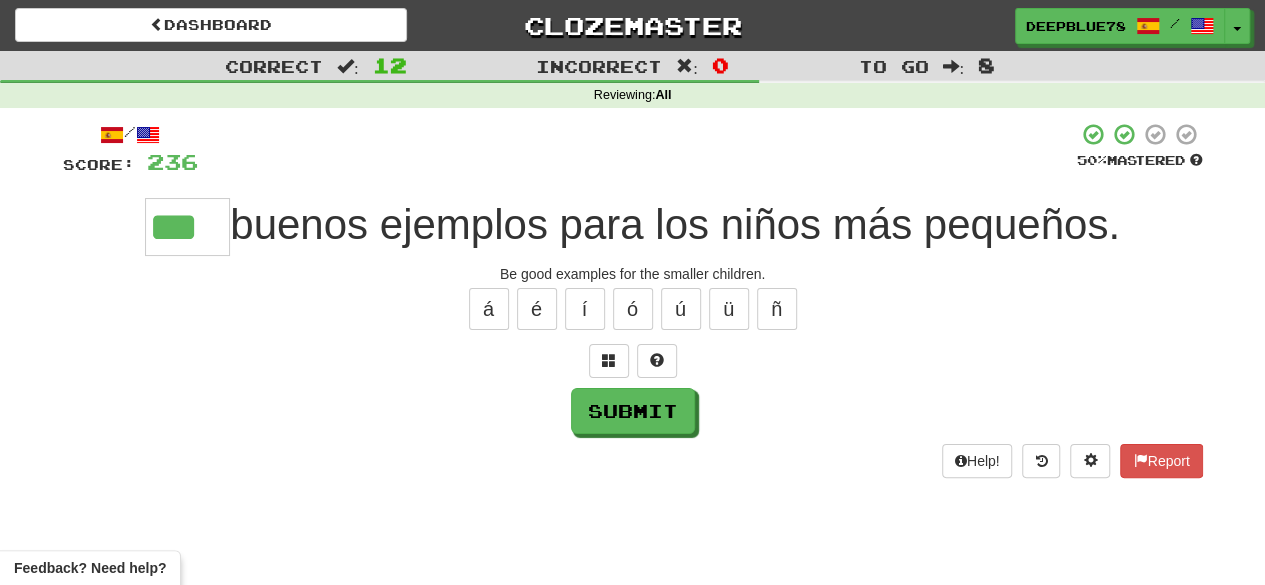 type on "***" 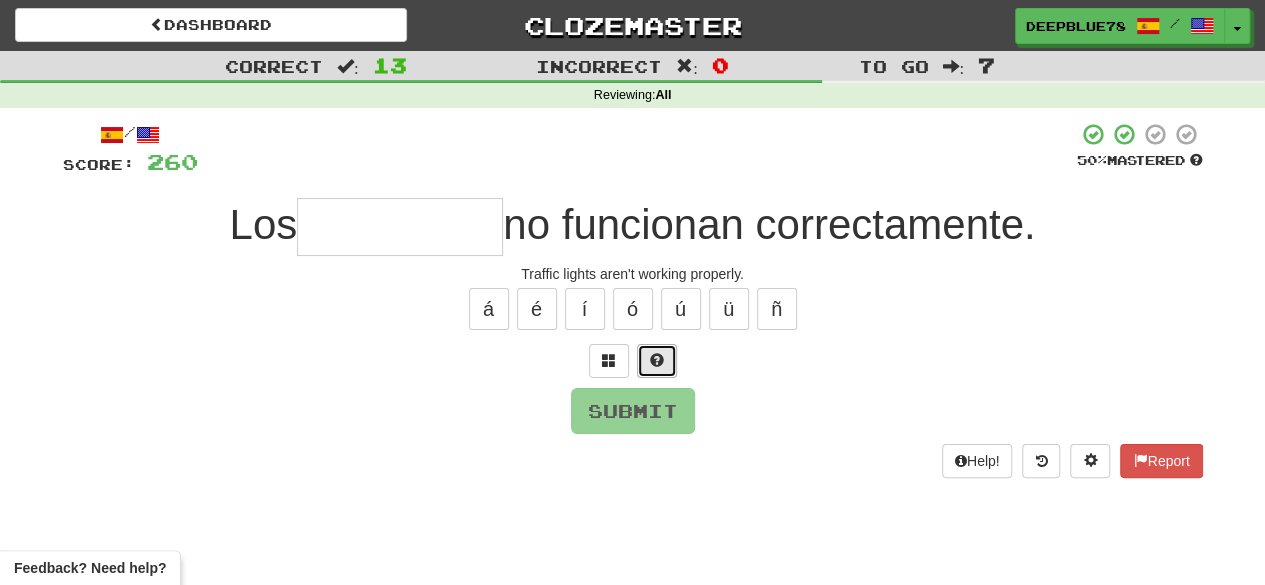 click at bounding box center [657, 361] 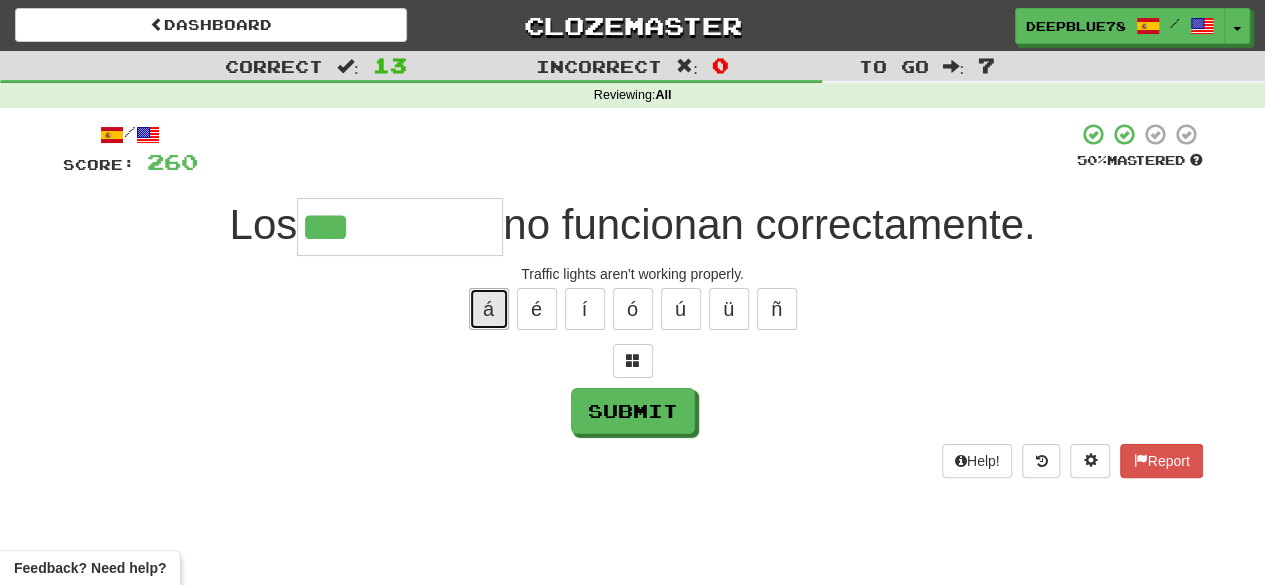 click on "á" at bounding box center [489, 309] 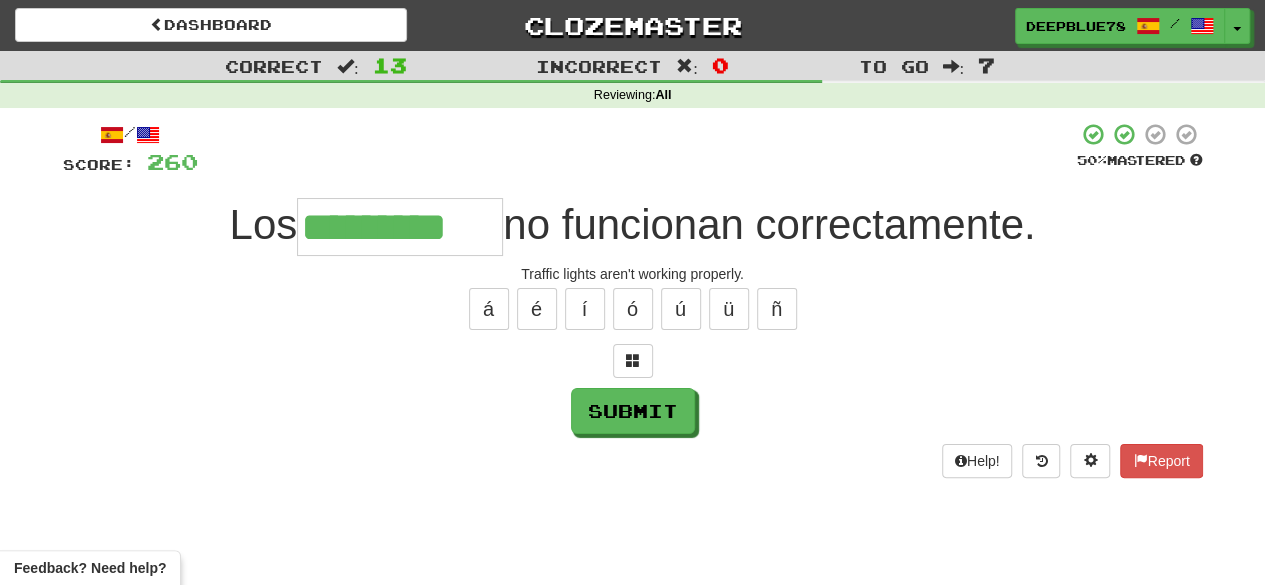 type on "*********" 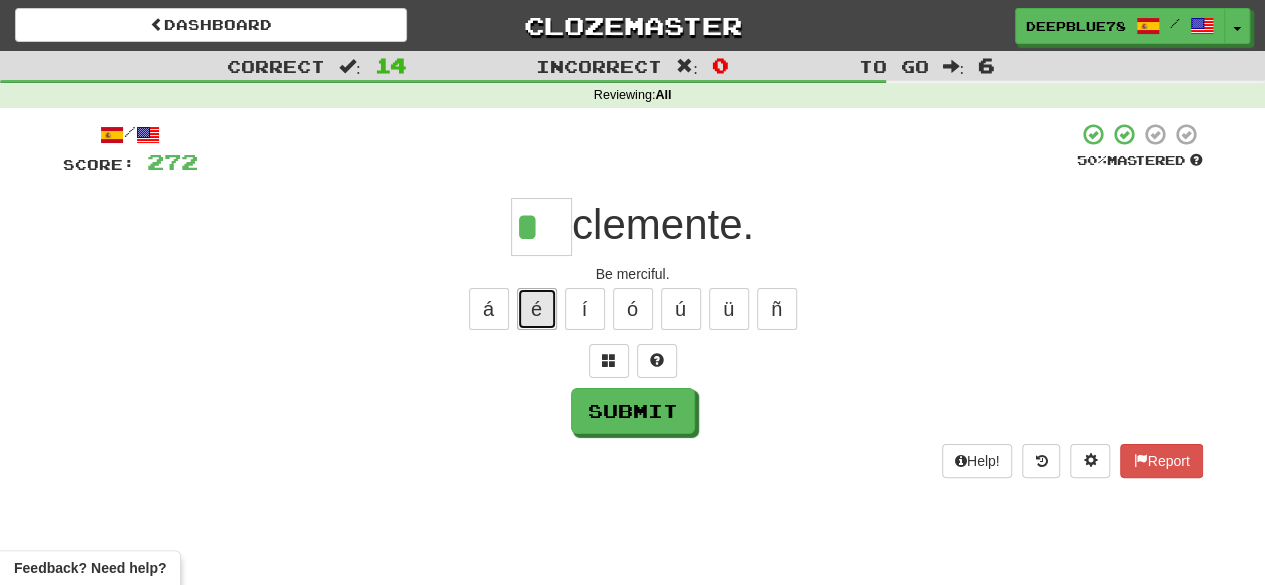 click on "é" at bounding box center [537, 309] 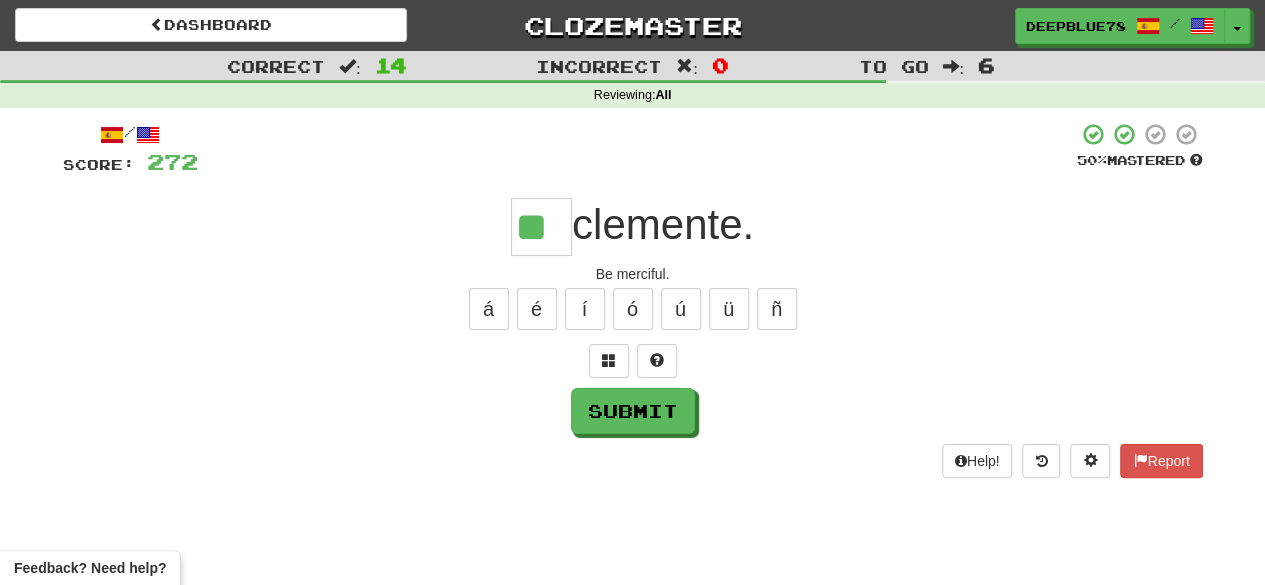 type on "**" 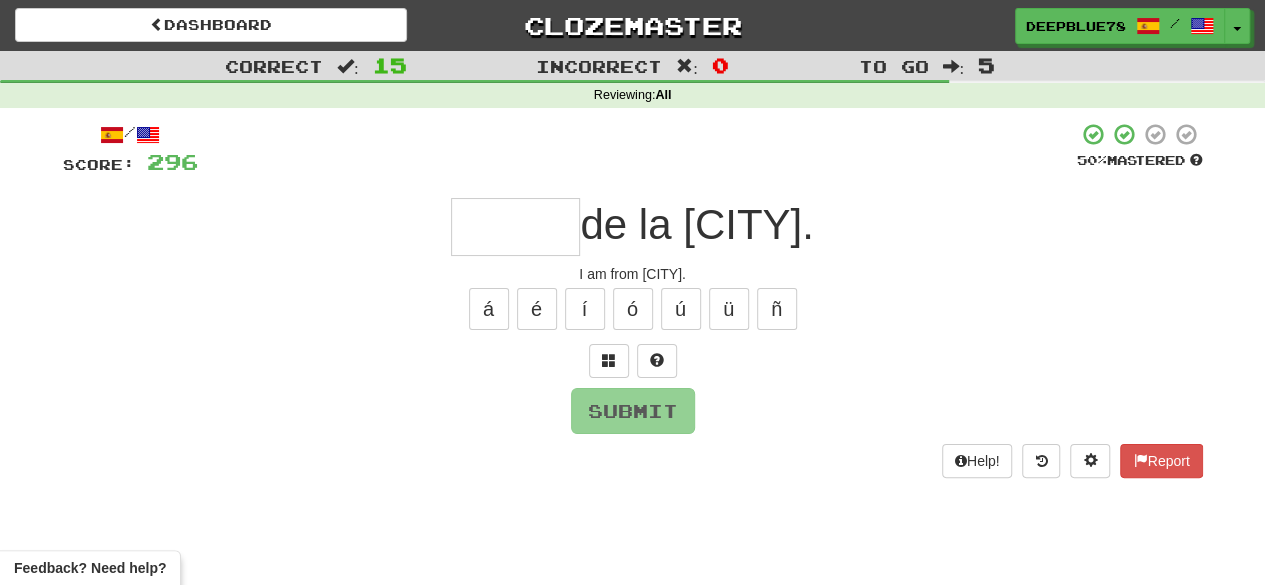 type on "*" 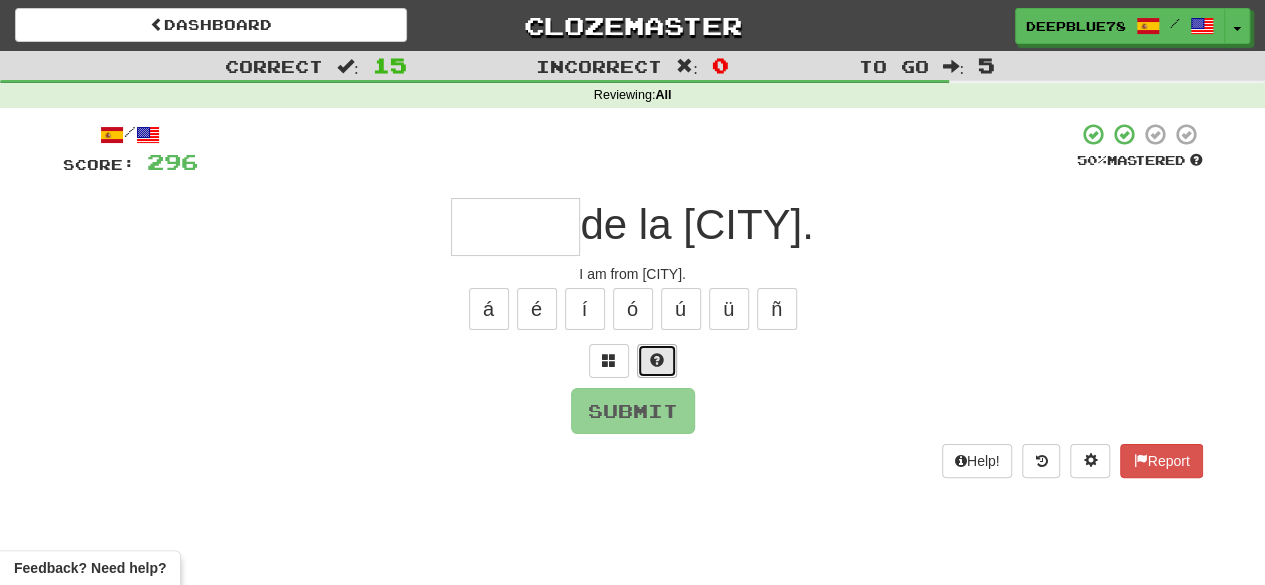 click at bounding box center (657, 361) 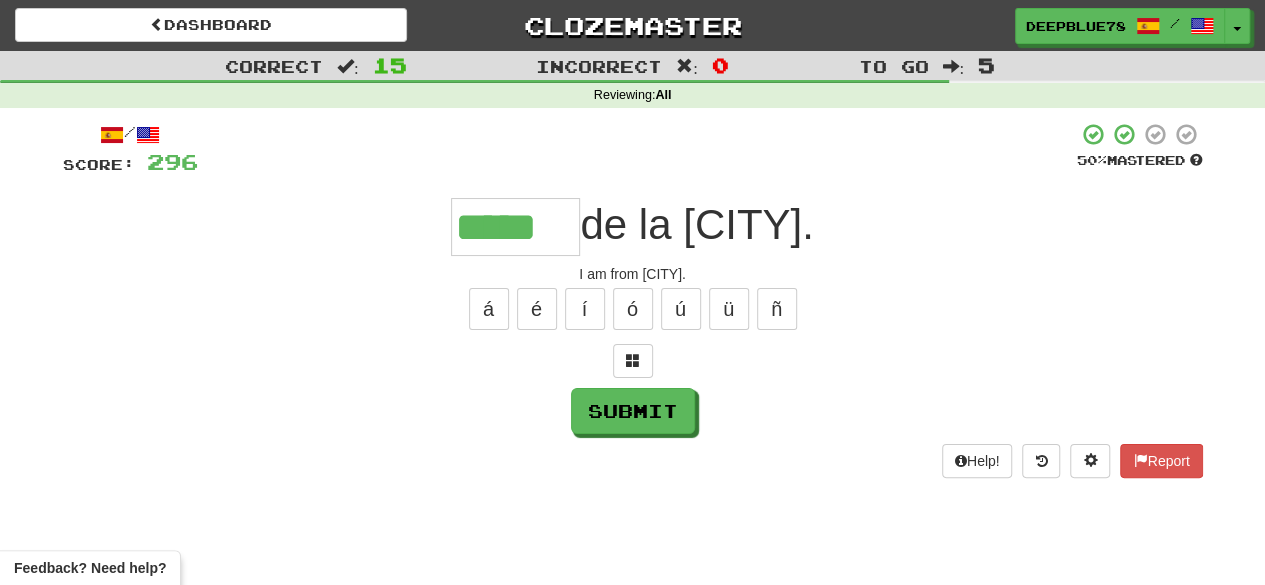 type on "*****" 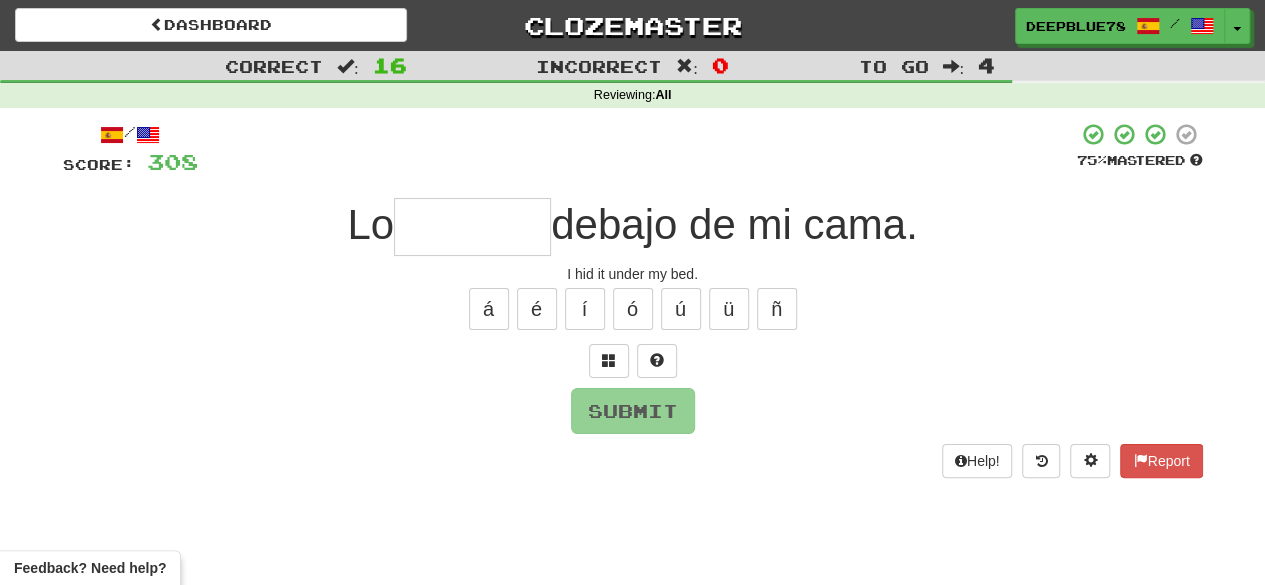 type on "*" 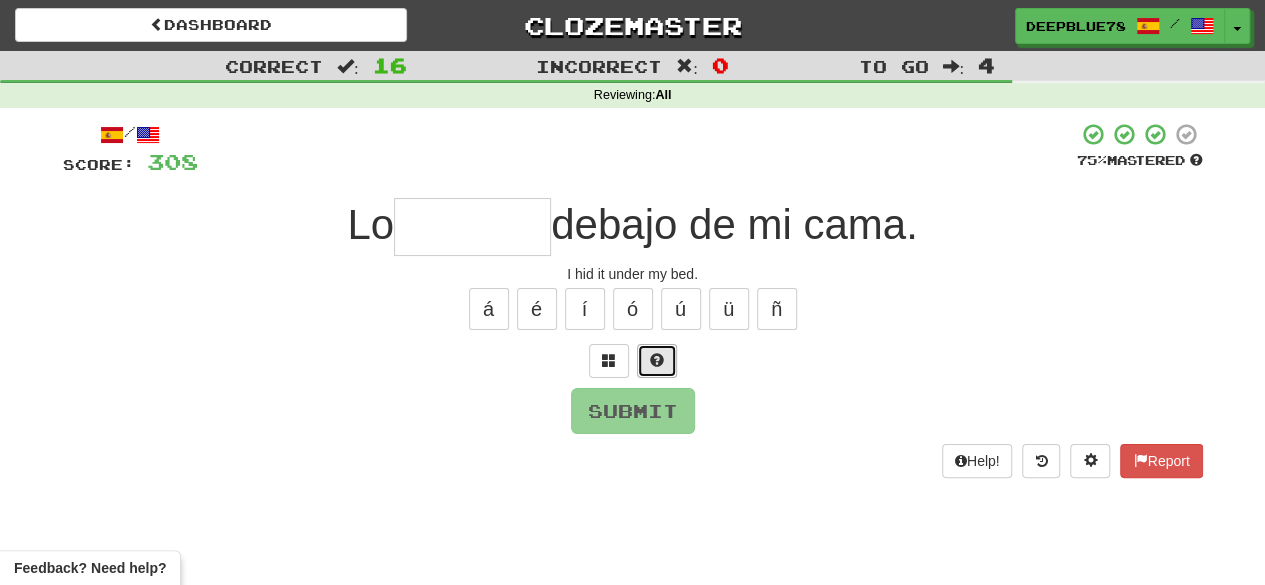 click at bounding box center [657, 360] 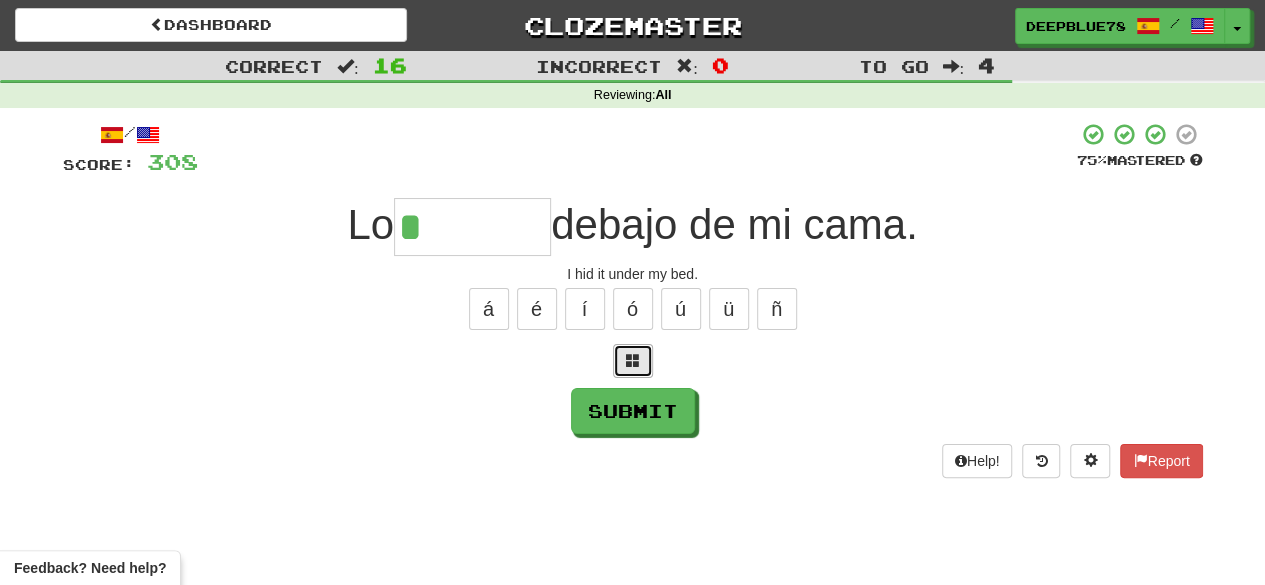 click at bounding box center (633, 361) 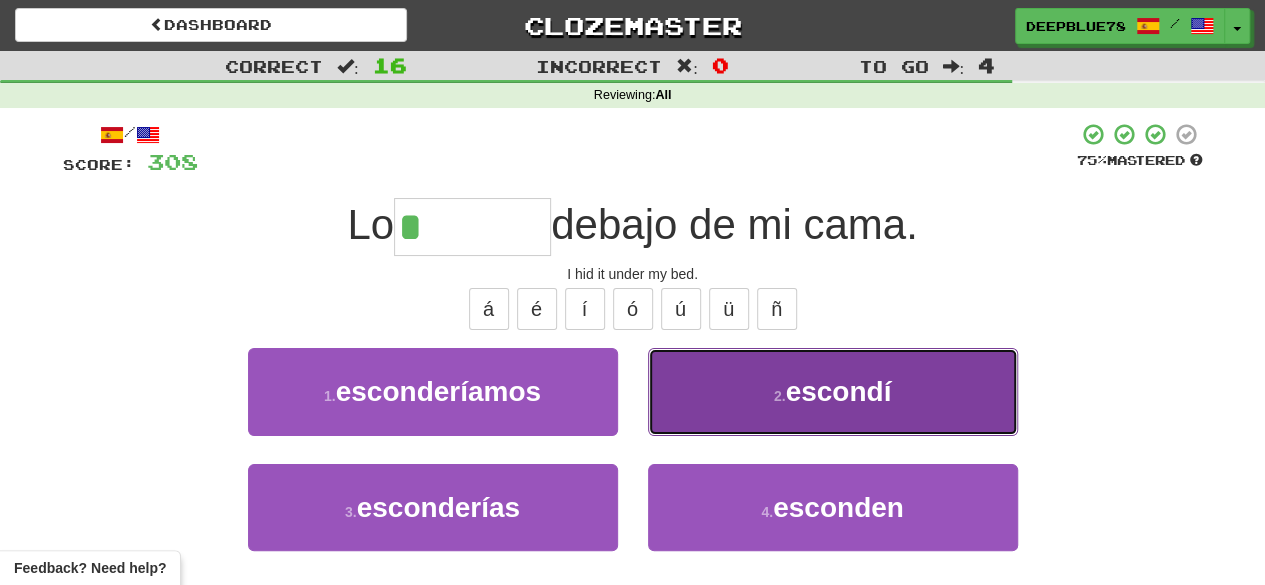 click on "escondí" at bounding box center [838, 391] 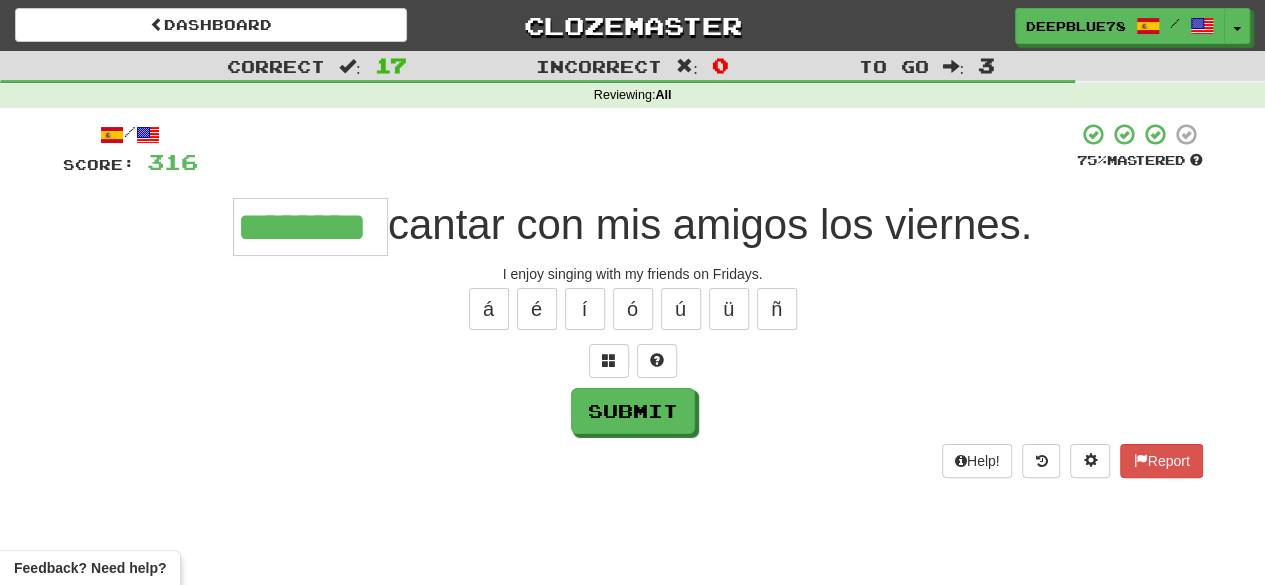 type on "********" 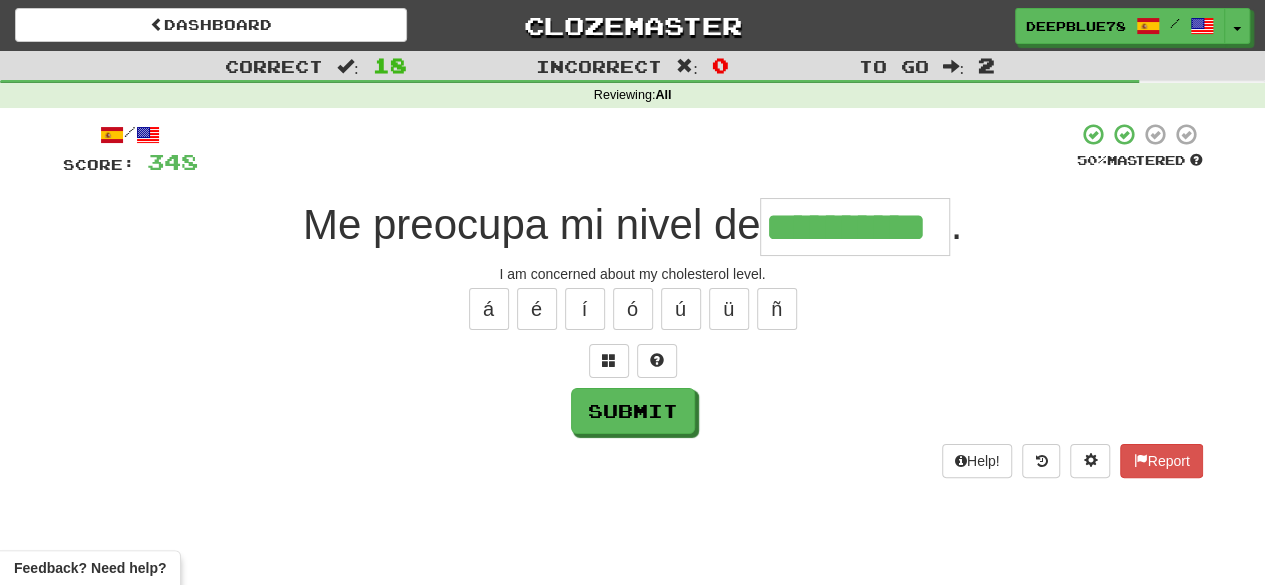 type on "**********" 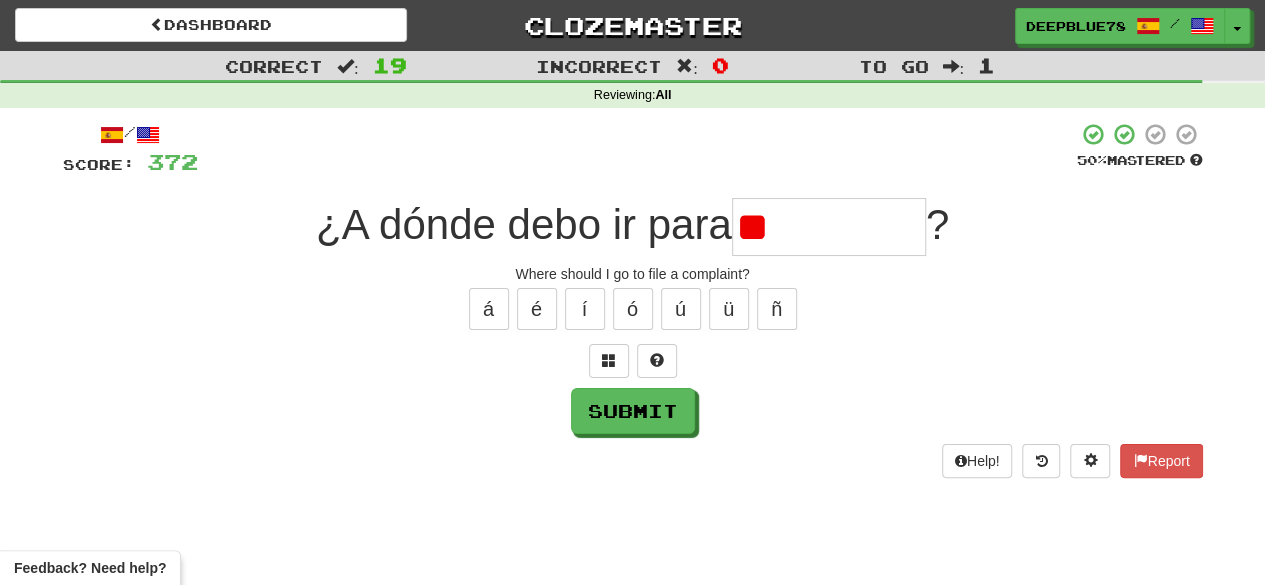 type on "*" 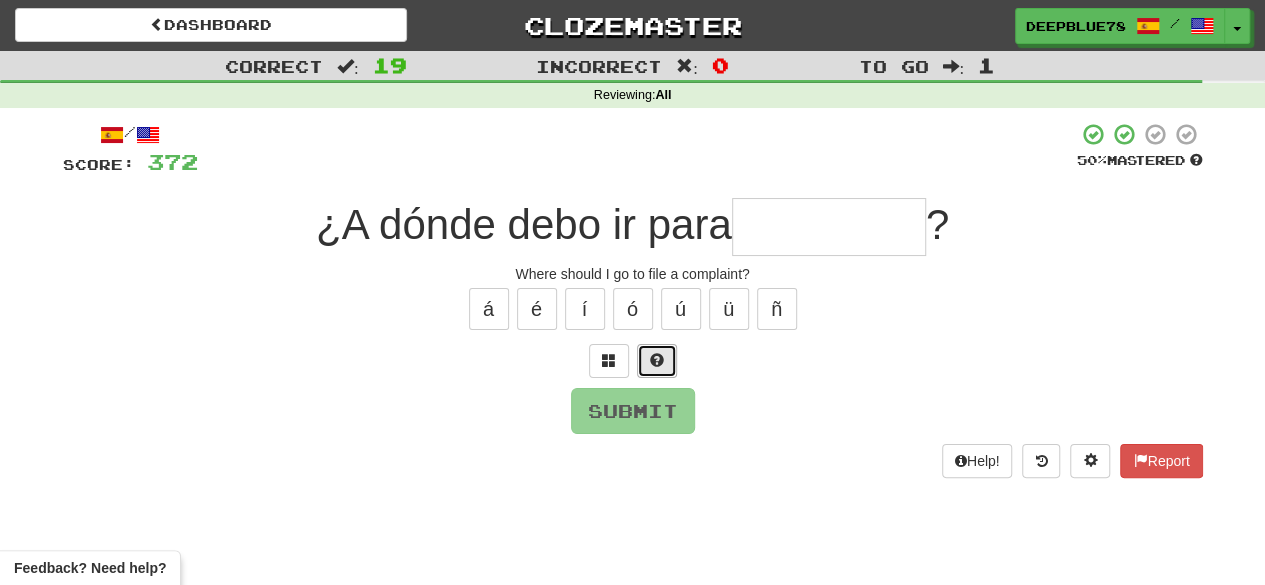click at bounding box center (657, 361) 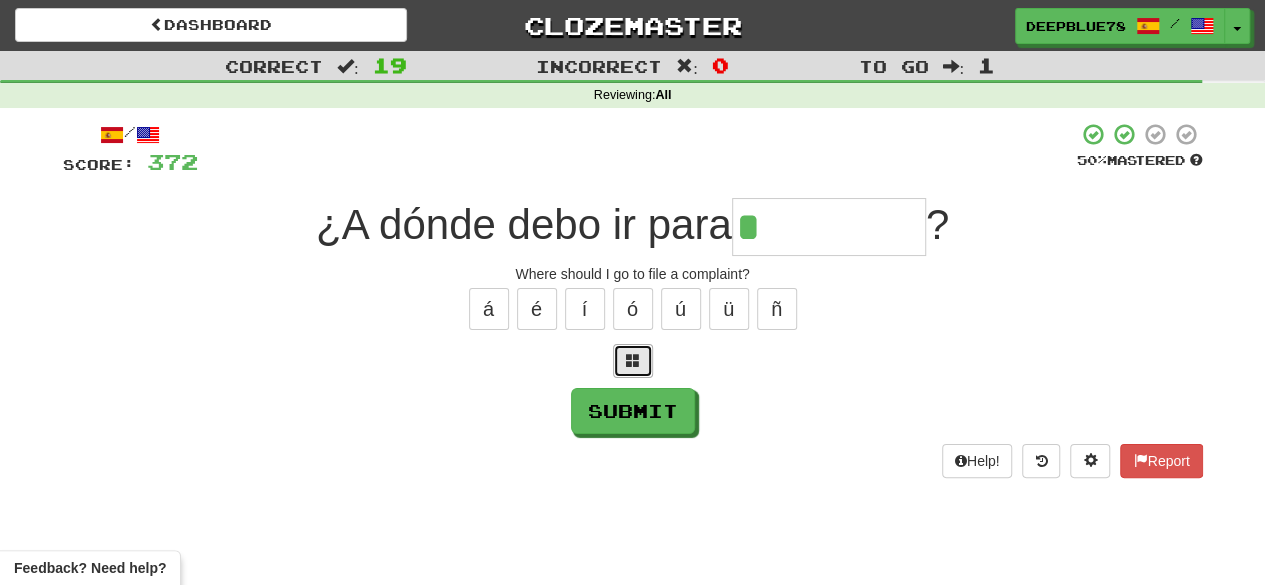 click at bounding box center [633, 361] 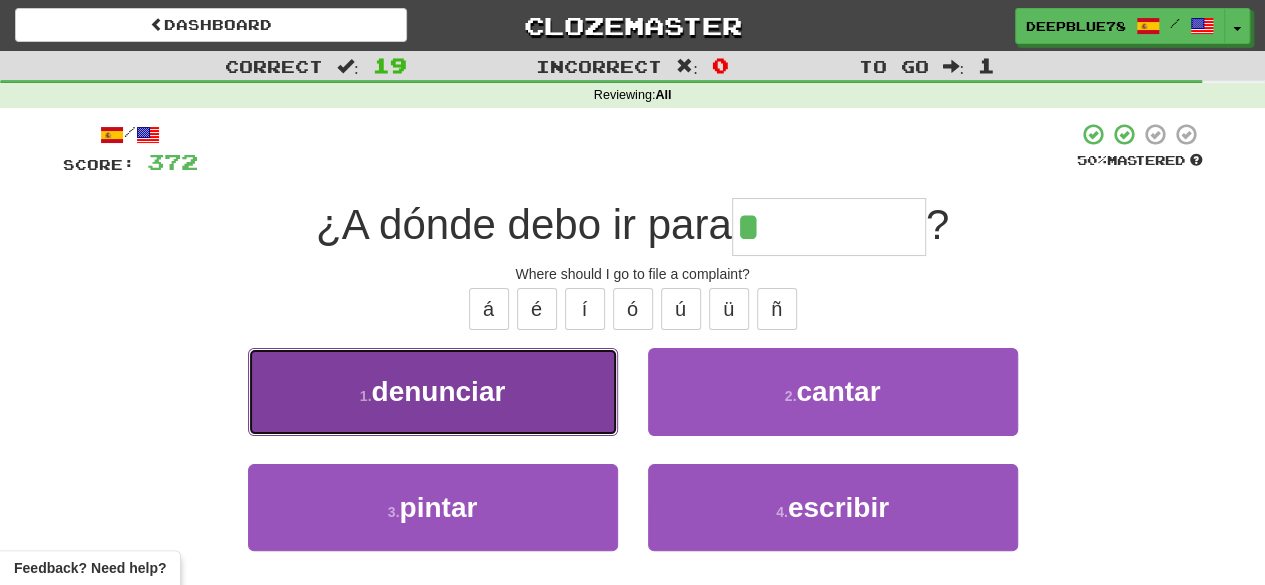 click on "1 . denunciar" at bounding box center (433, 391) 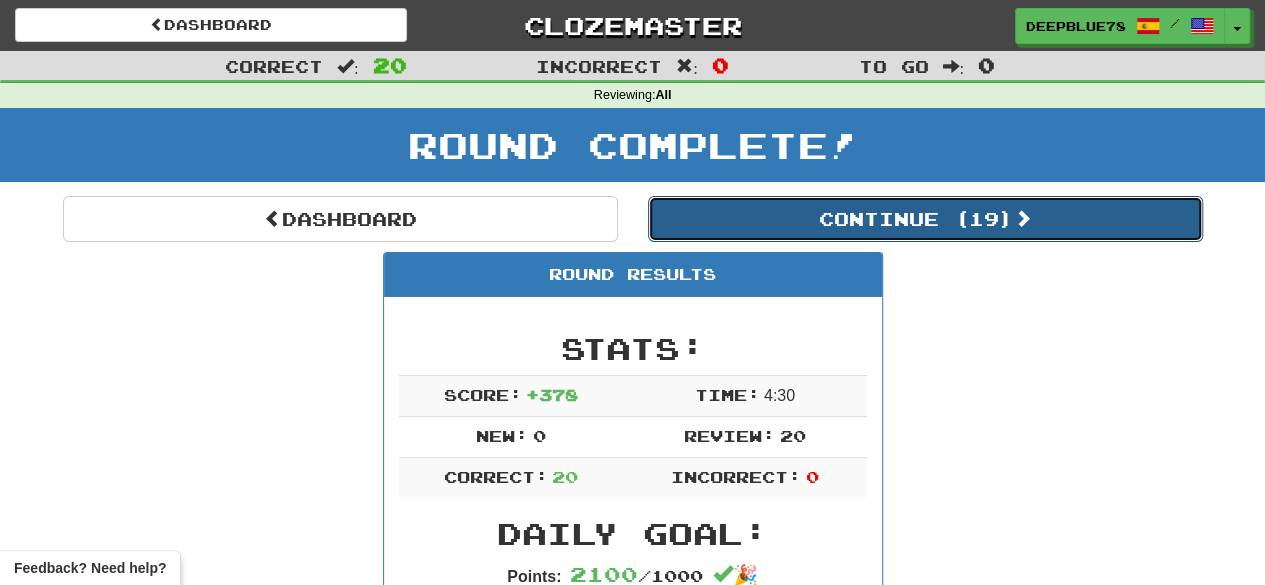 click on "Continue ( 19 )" at bounding box center (925, 219) 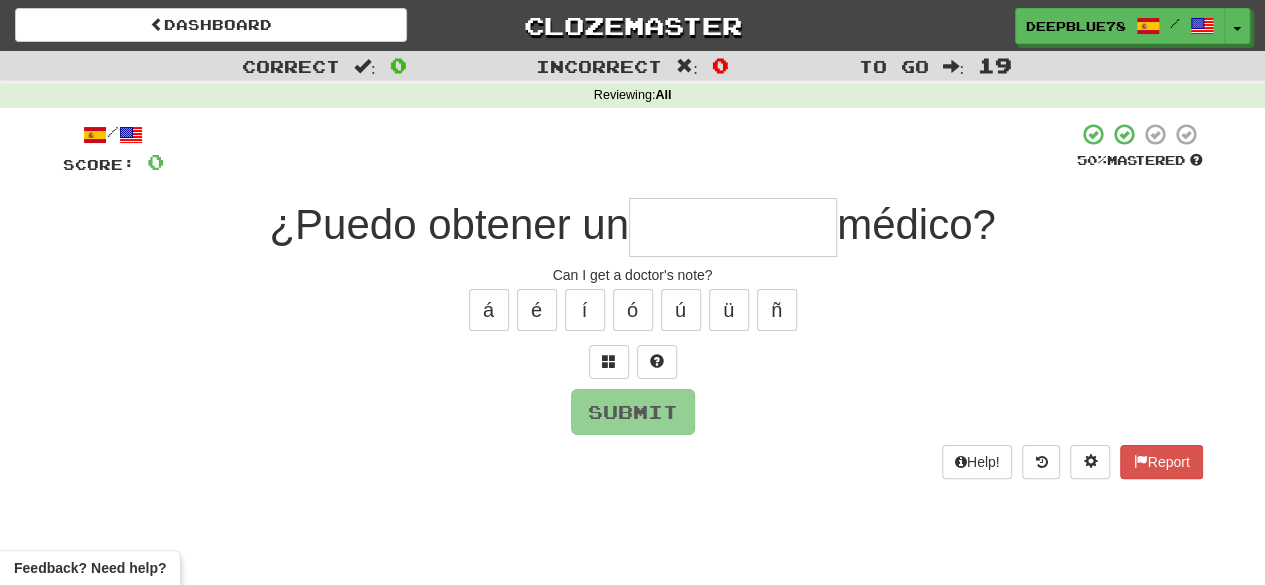 type on "*" 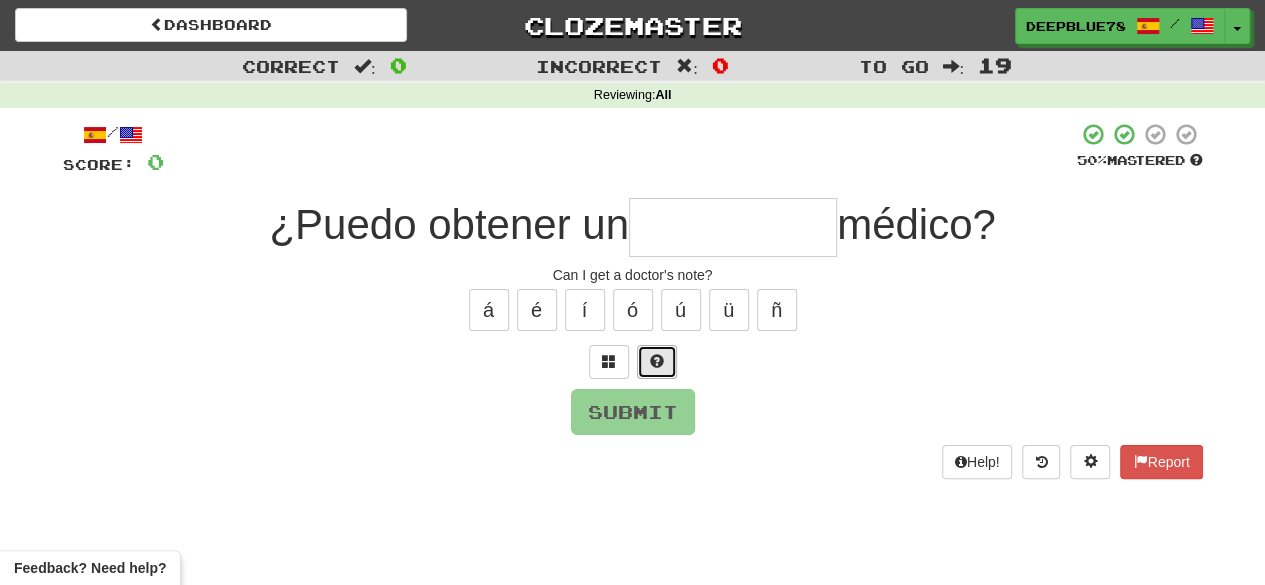 click at bounding box center (657, 362) 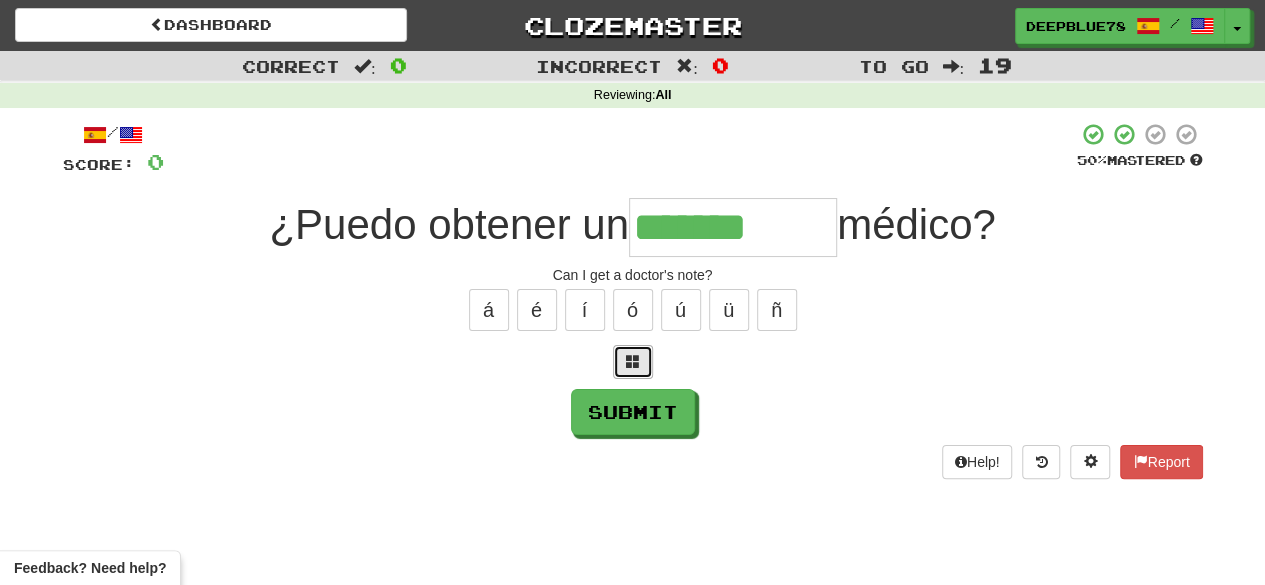 click at bounding box center [633, 362] 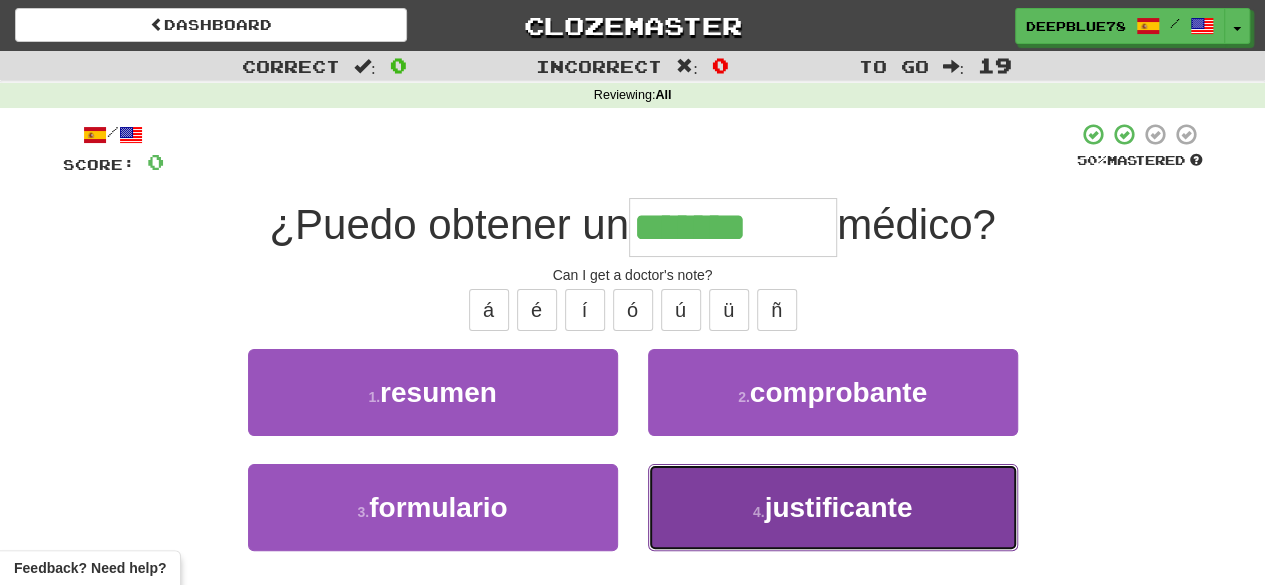 click on "justificante" at bounding box center (838, 507) 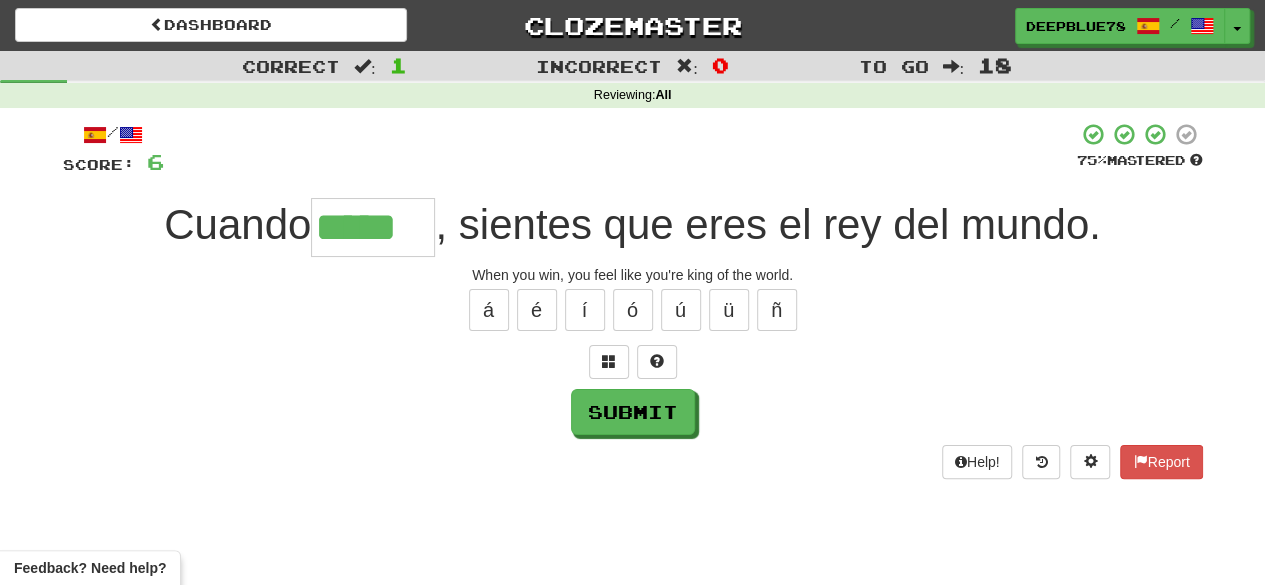 type on "*****" 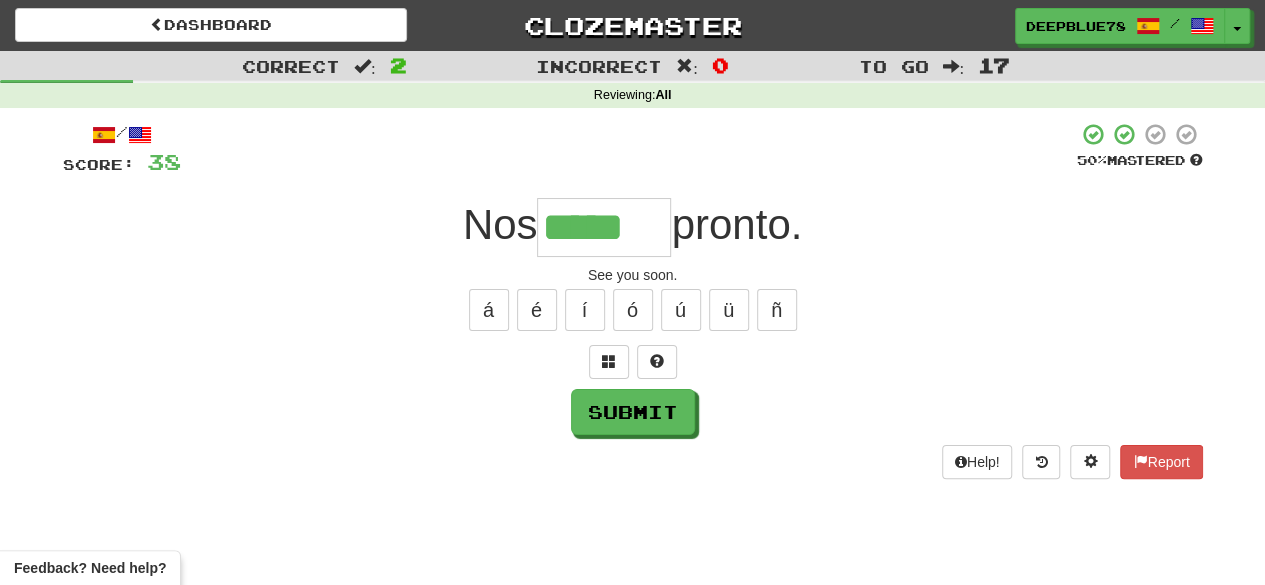 type on "*****" 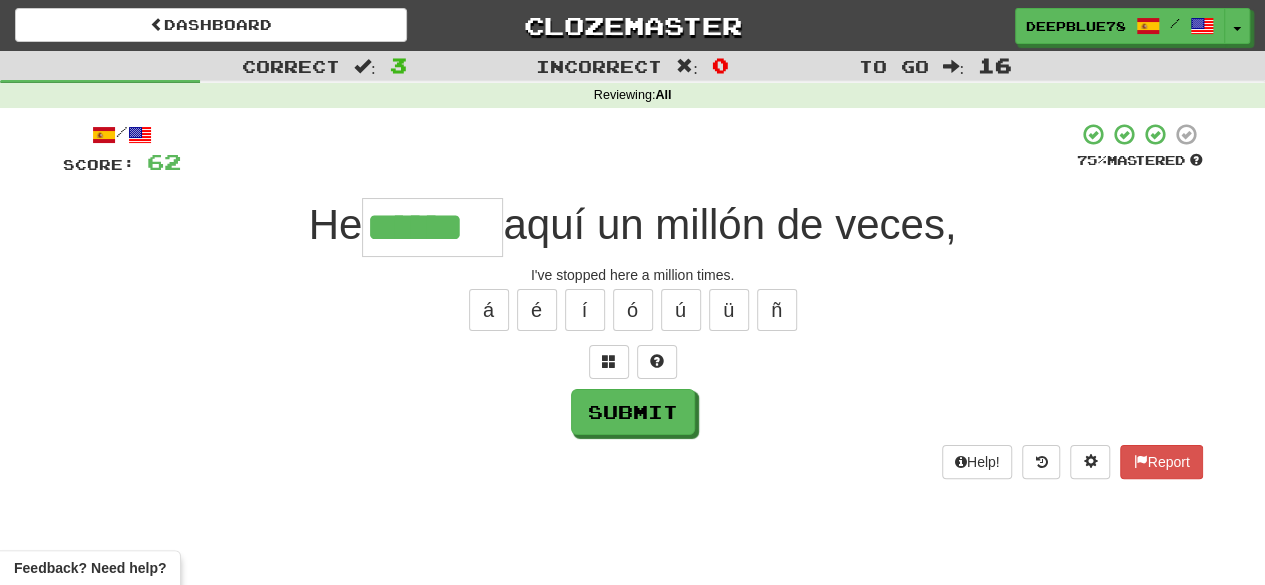 type on "******" 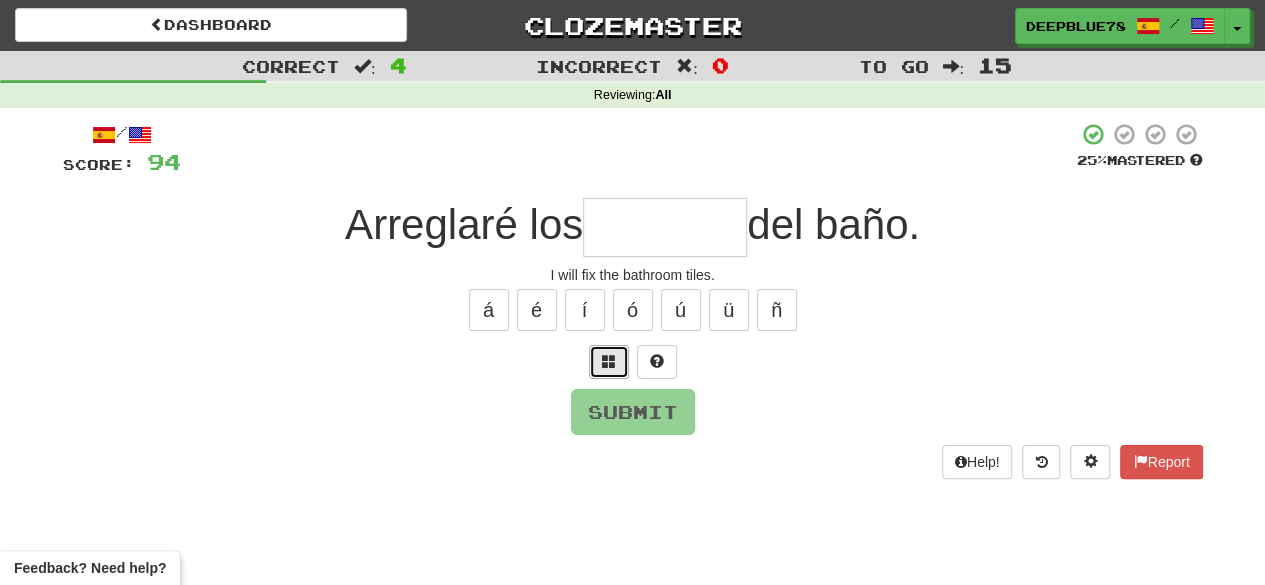 click at bounding box center [609, 362] 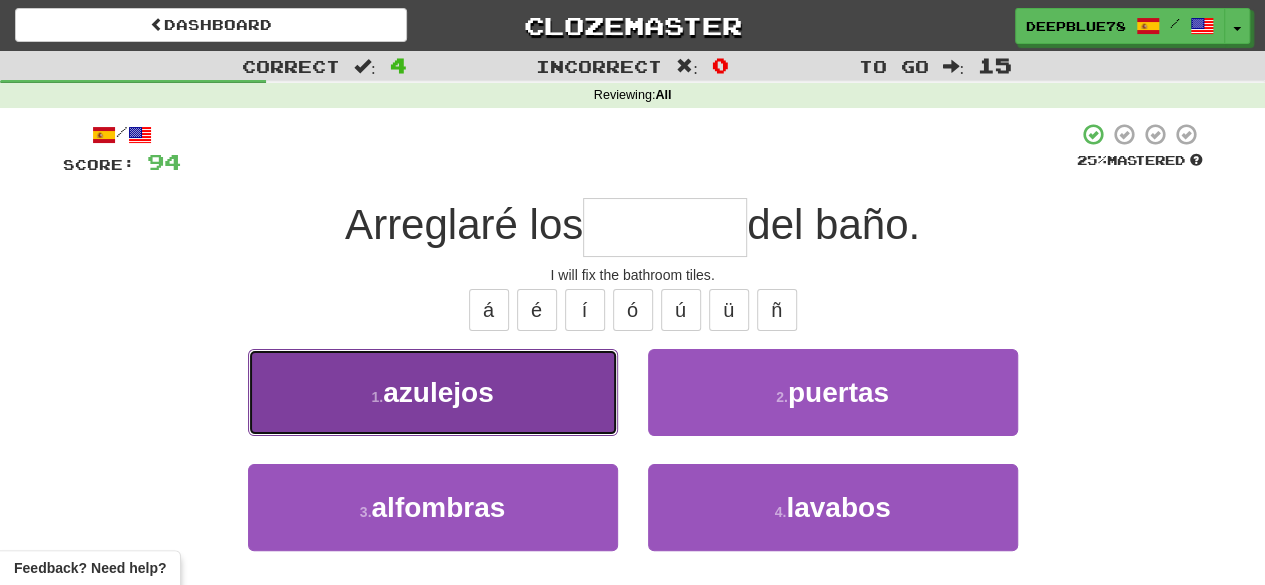 click on "1 .  azulejos" at bounding box center [433, 392] 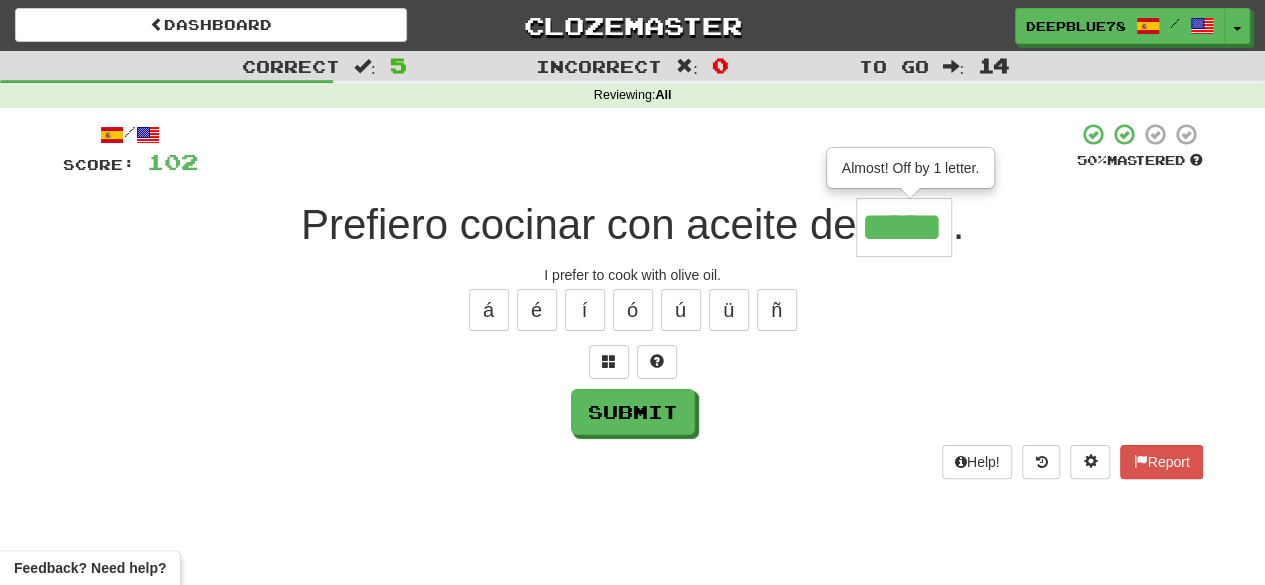 type on "*****" 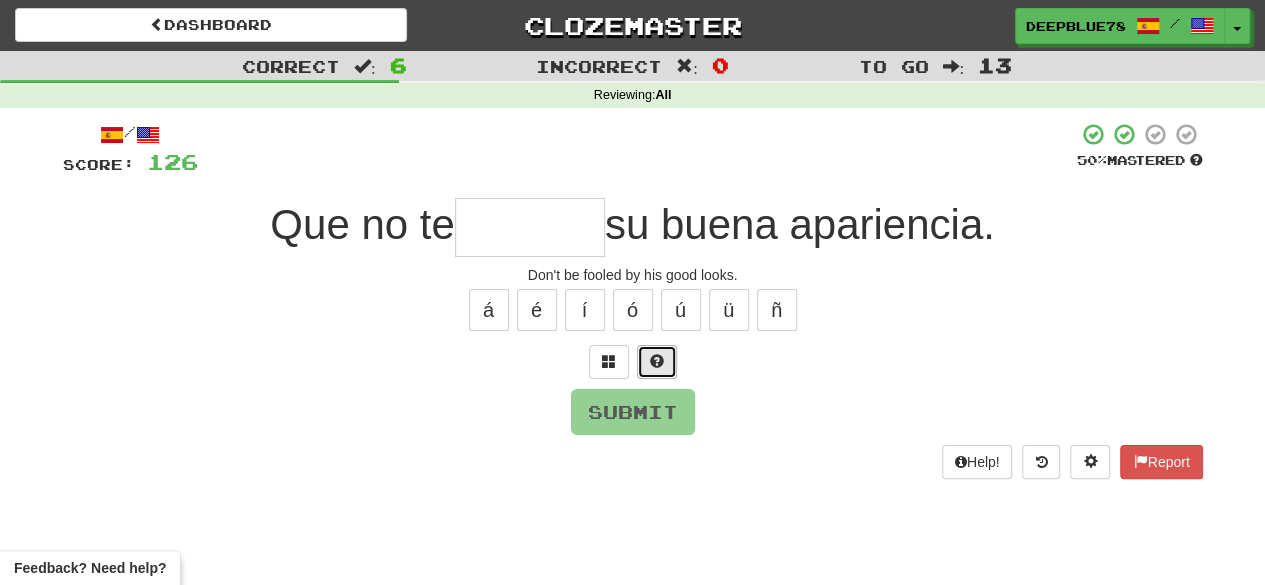 click at bounding box center [657, 362] 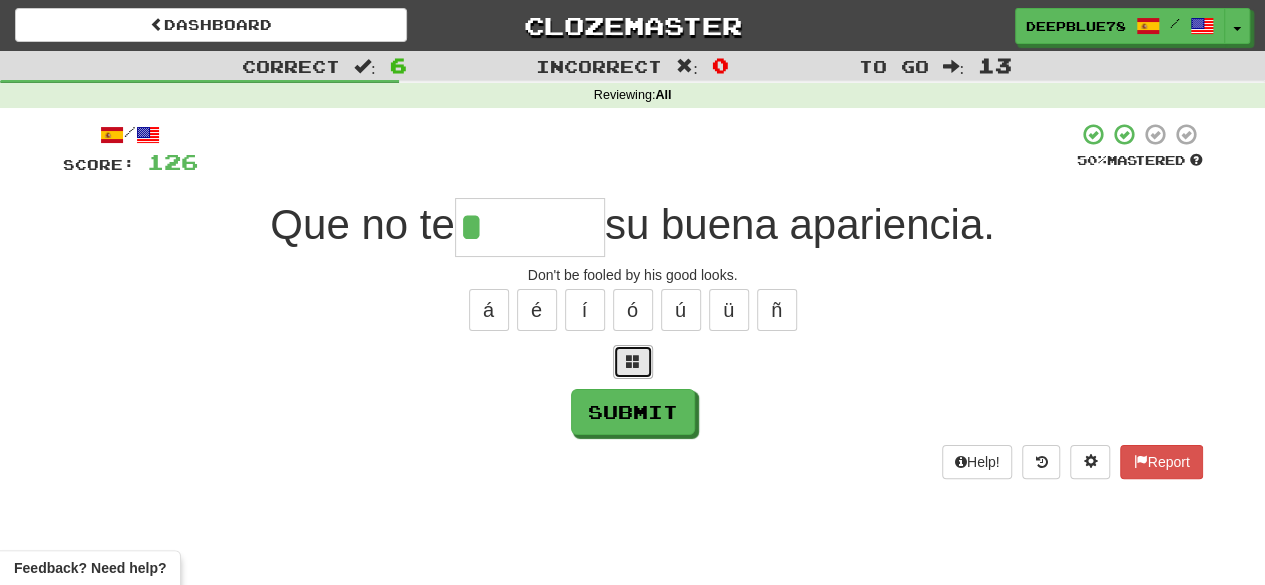 click at bounding box center [633, 362] 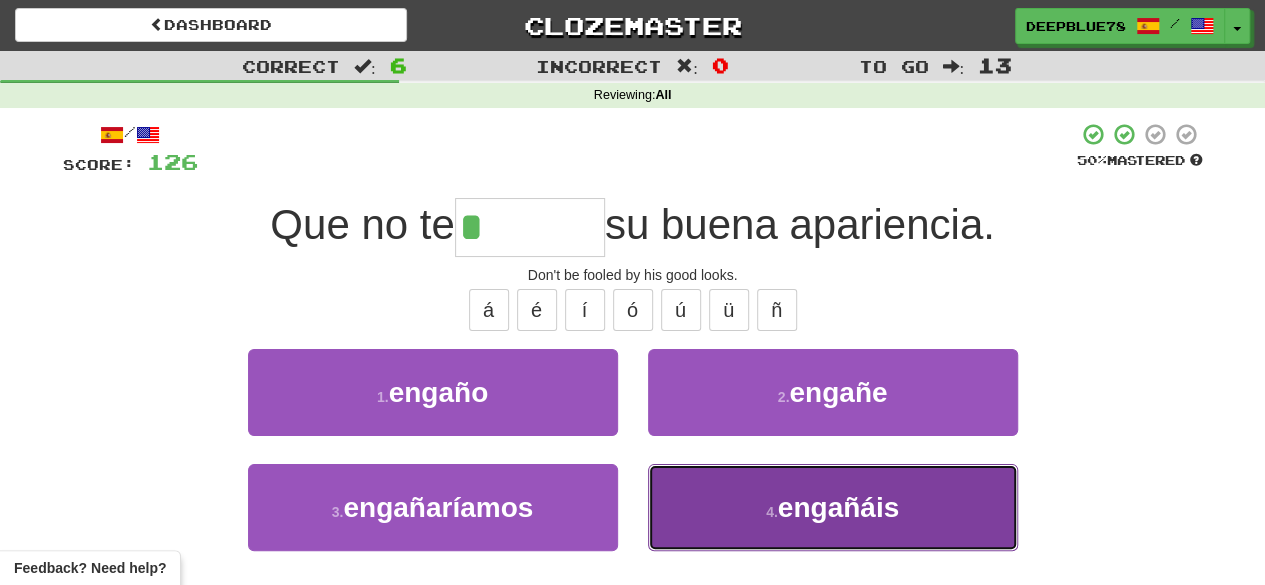 click on "4 . engañáis" at bounding box center (833, 507) 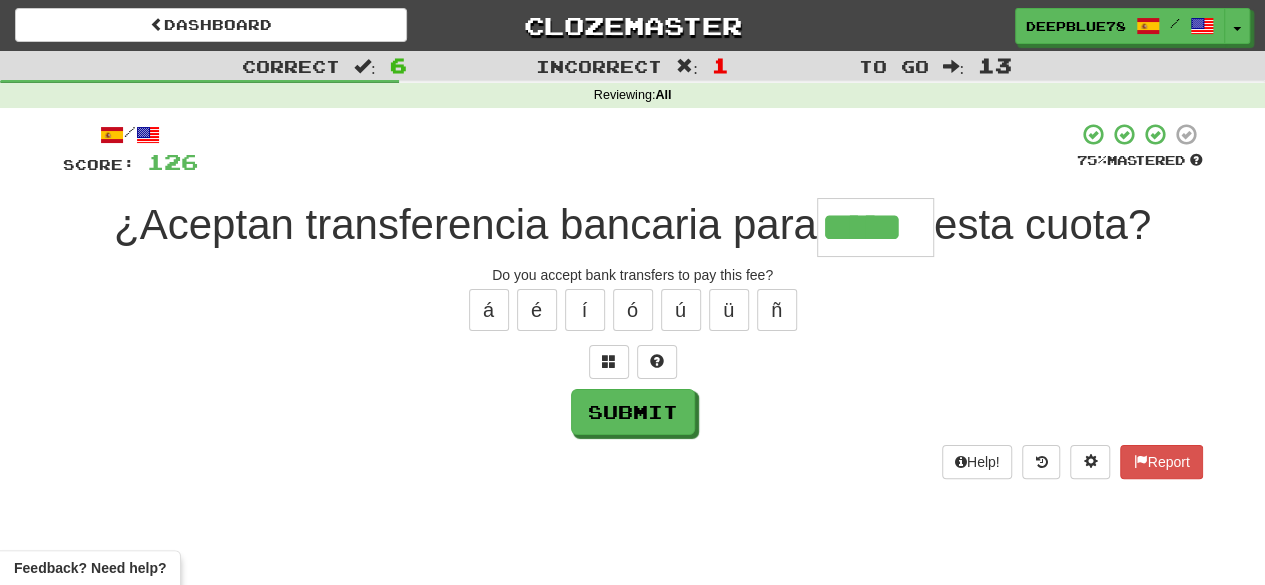 type on "*****" 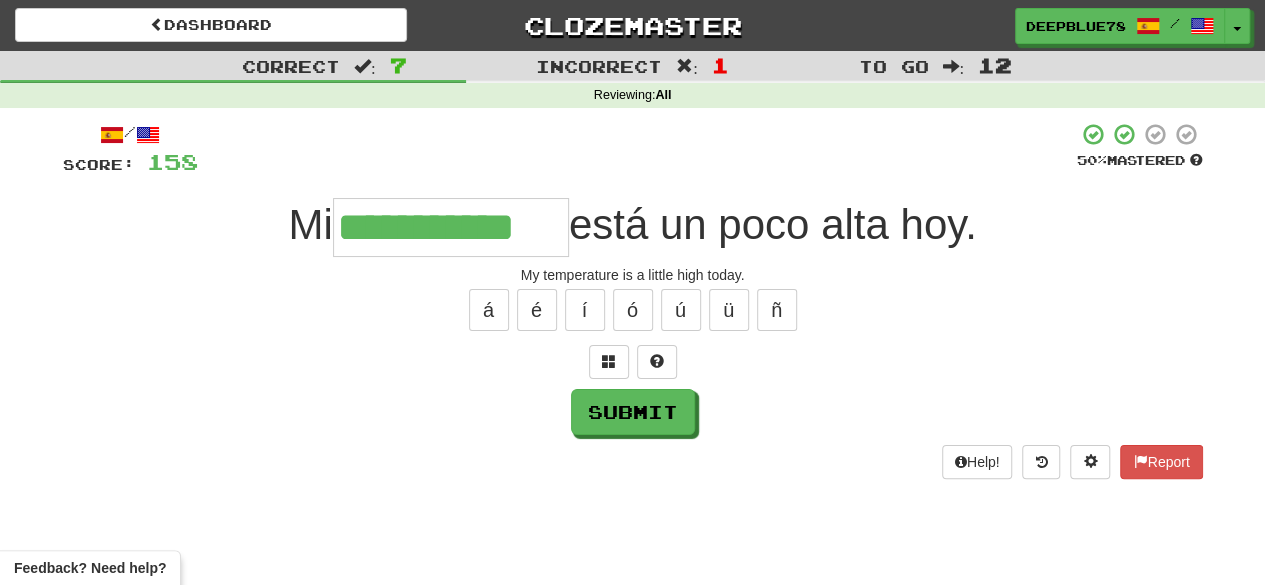 type on "**********" 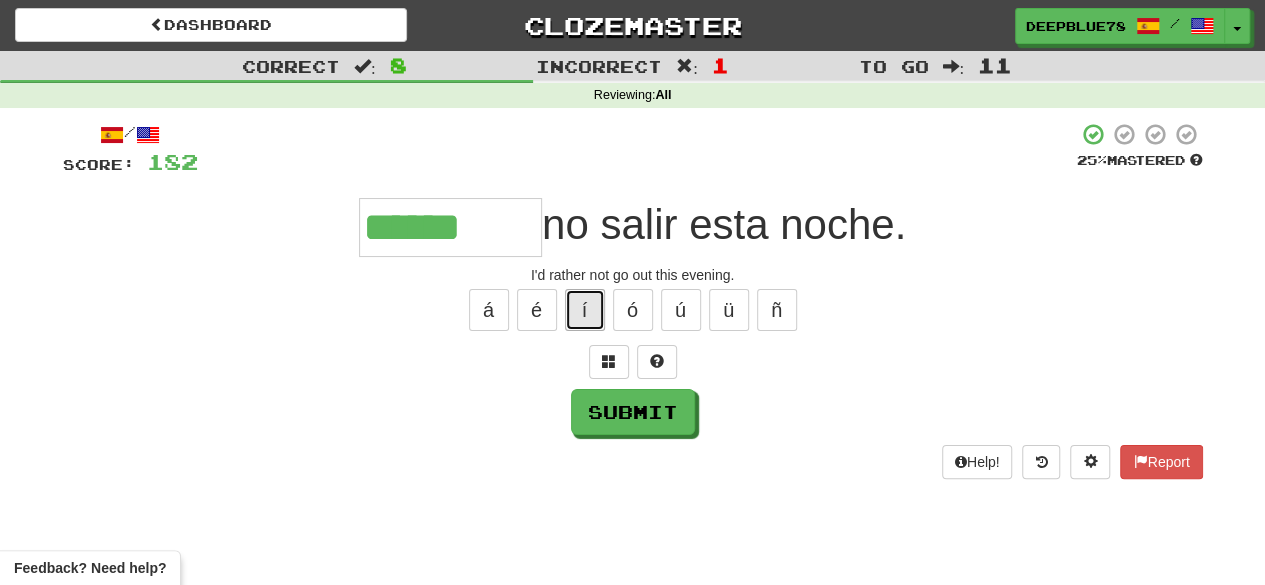 click on "í" at bounding box center (585, 310) 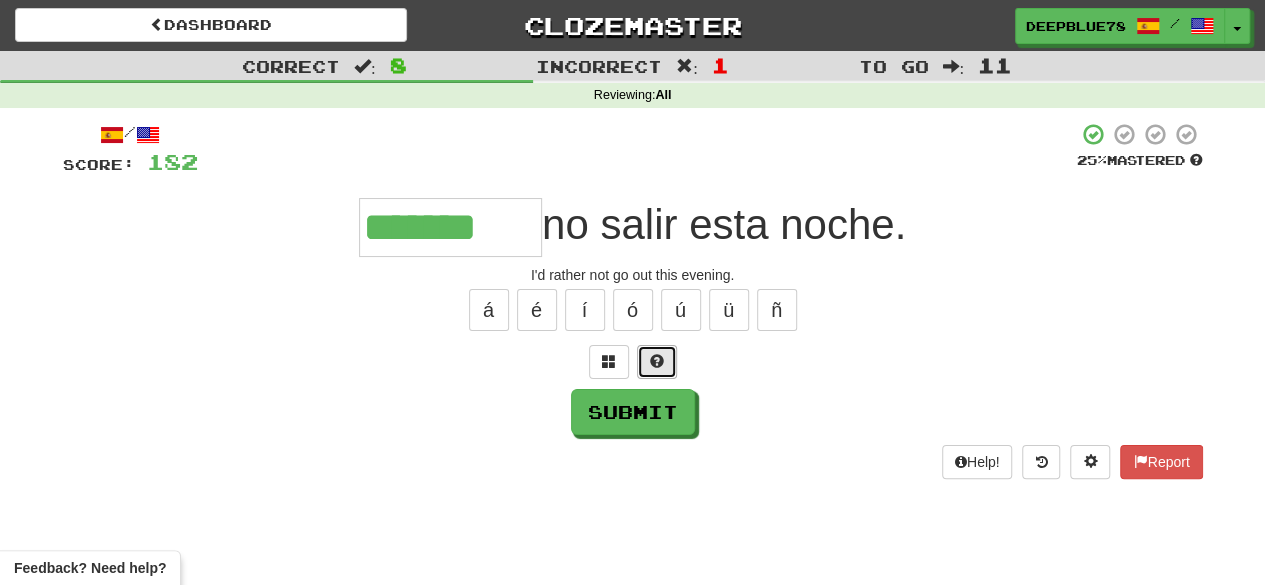 click at bounding box center (657, 362) 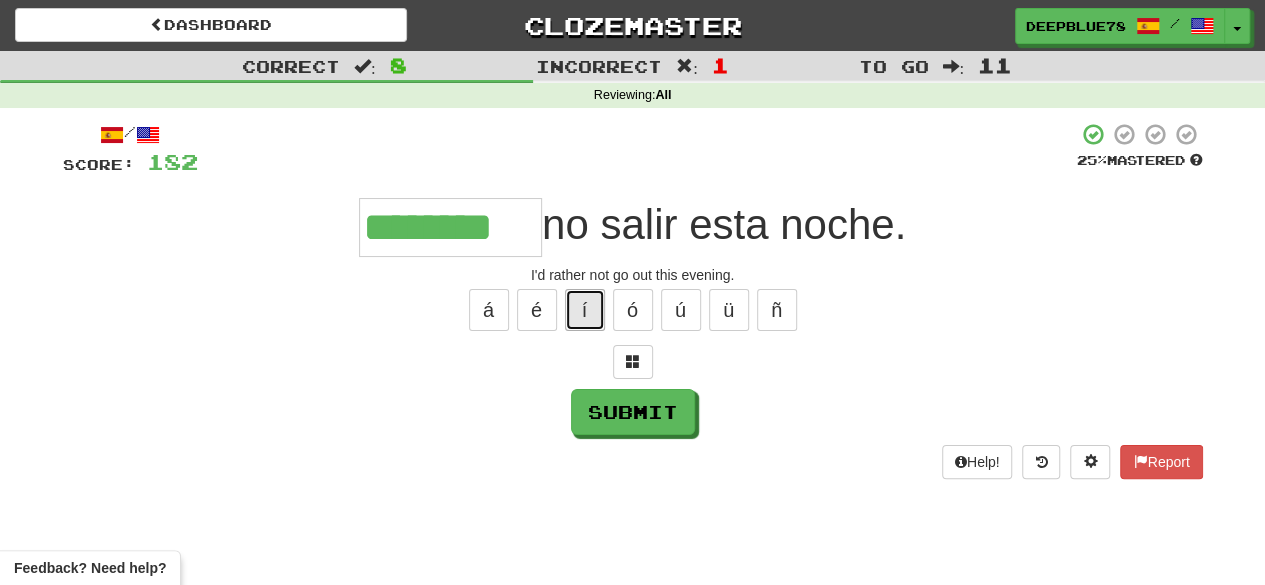 click on "í" at bounding box center [585, 310] 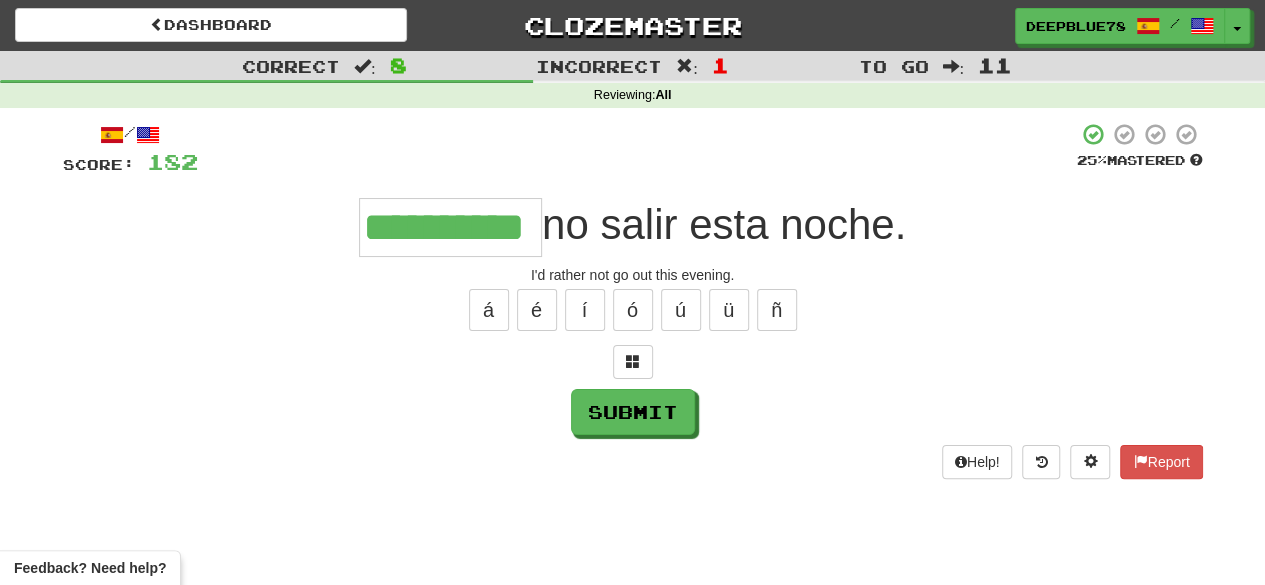 type on "**********" 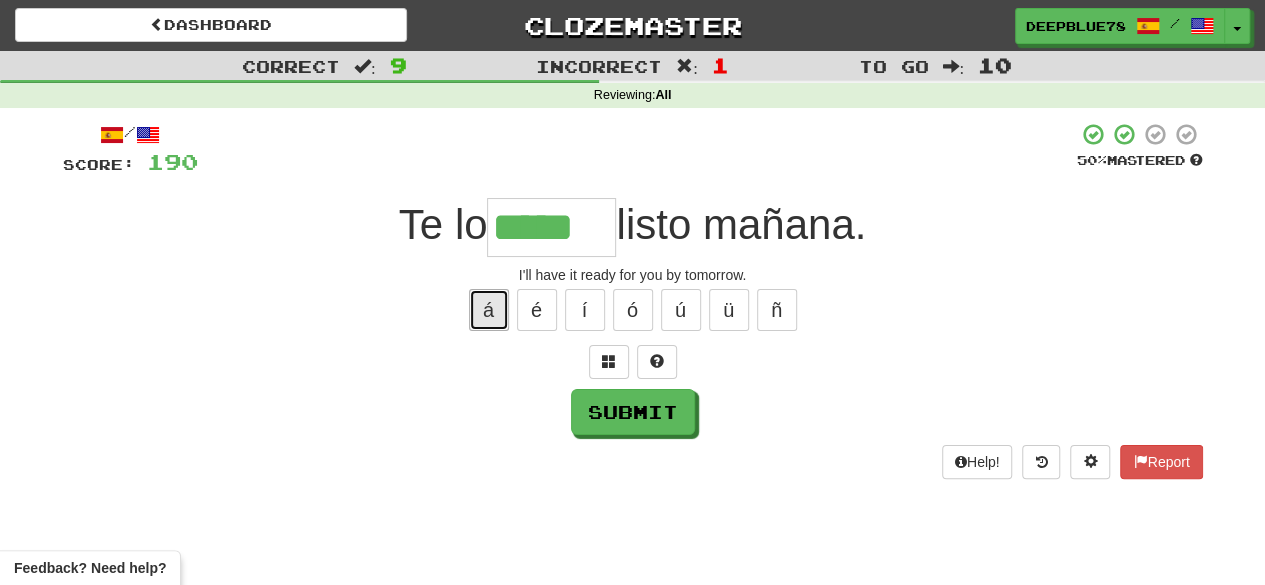 click on "á" at bounding box center (489, 310) 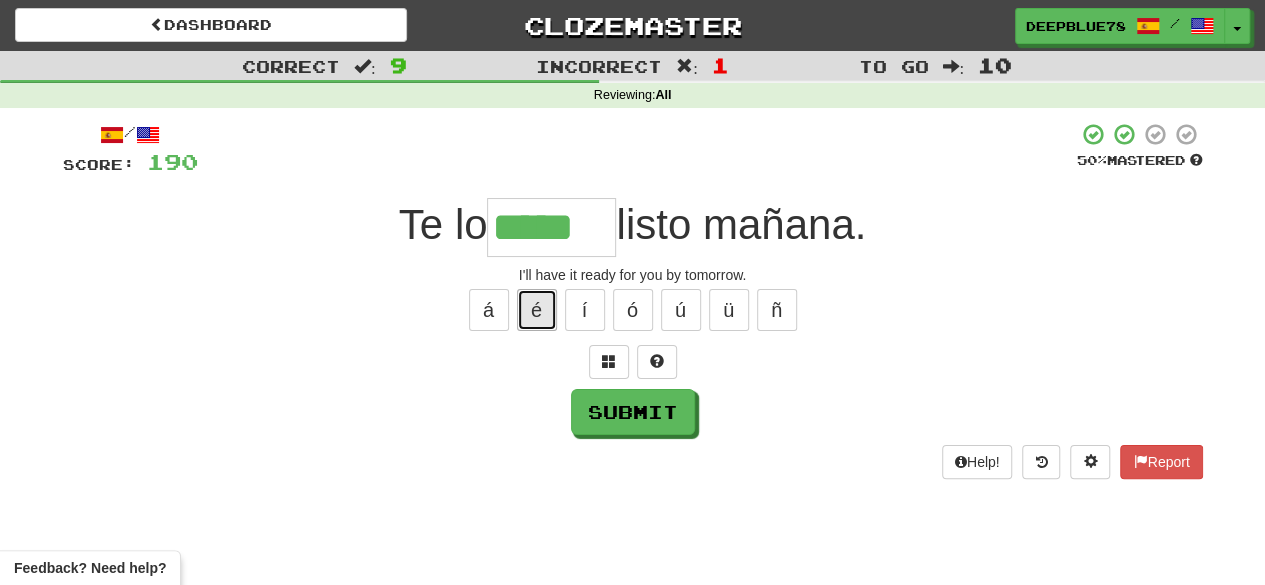click on "é" at bounding box center [537, 310] 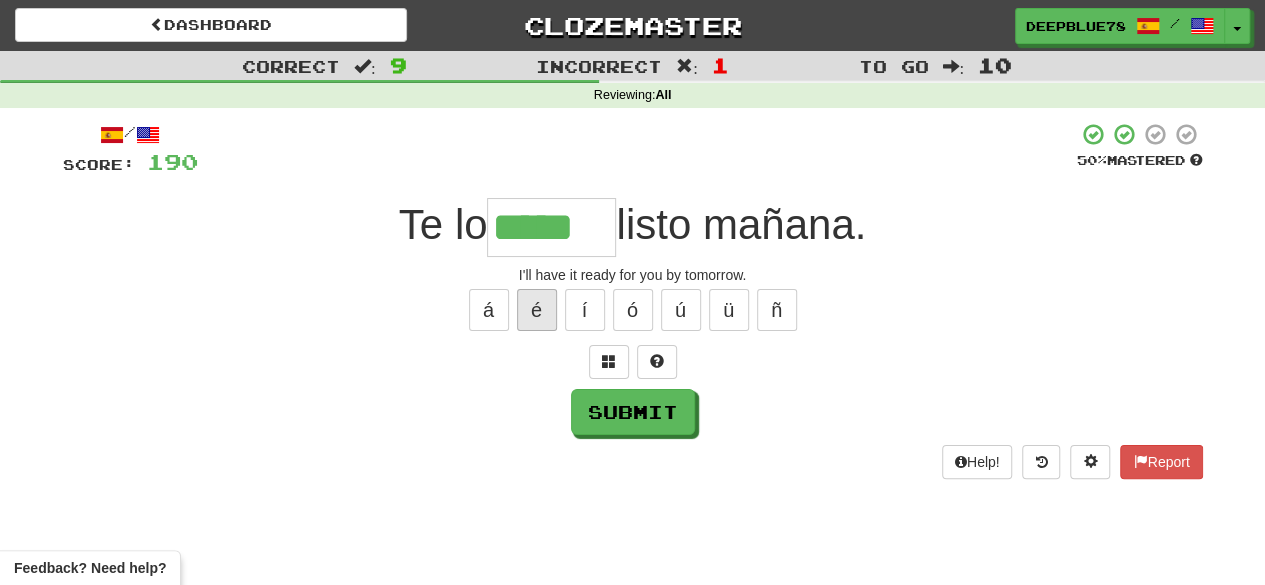 type on "******" 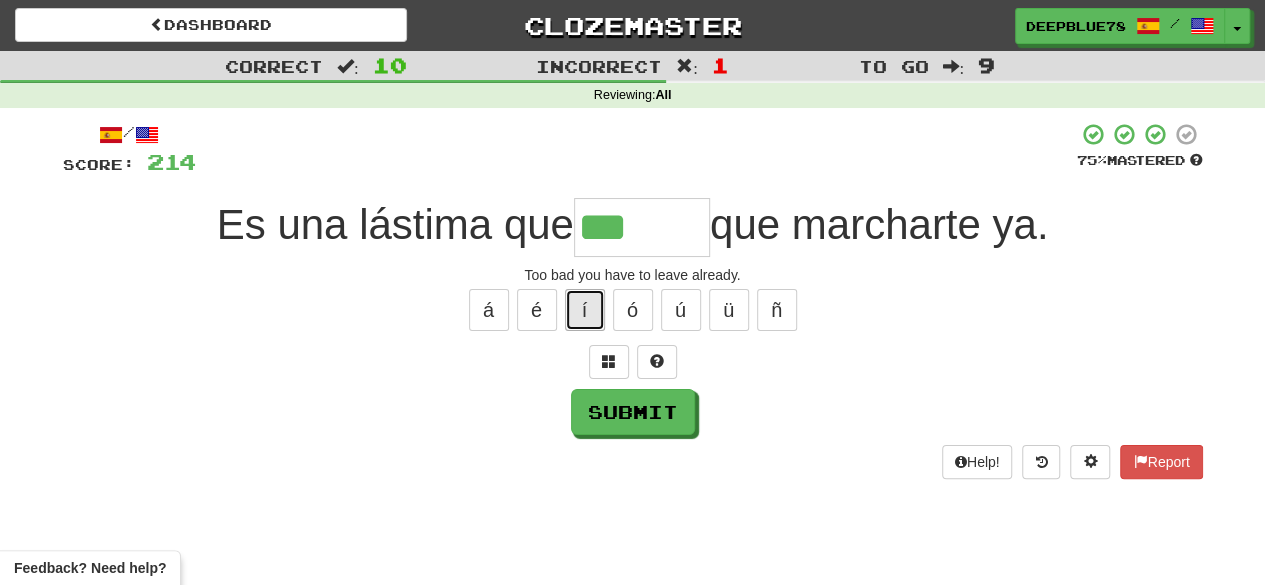 click on "í" at bounding box center (585, 310) 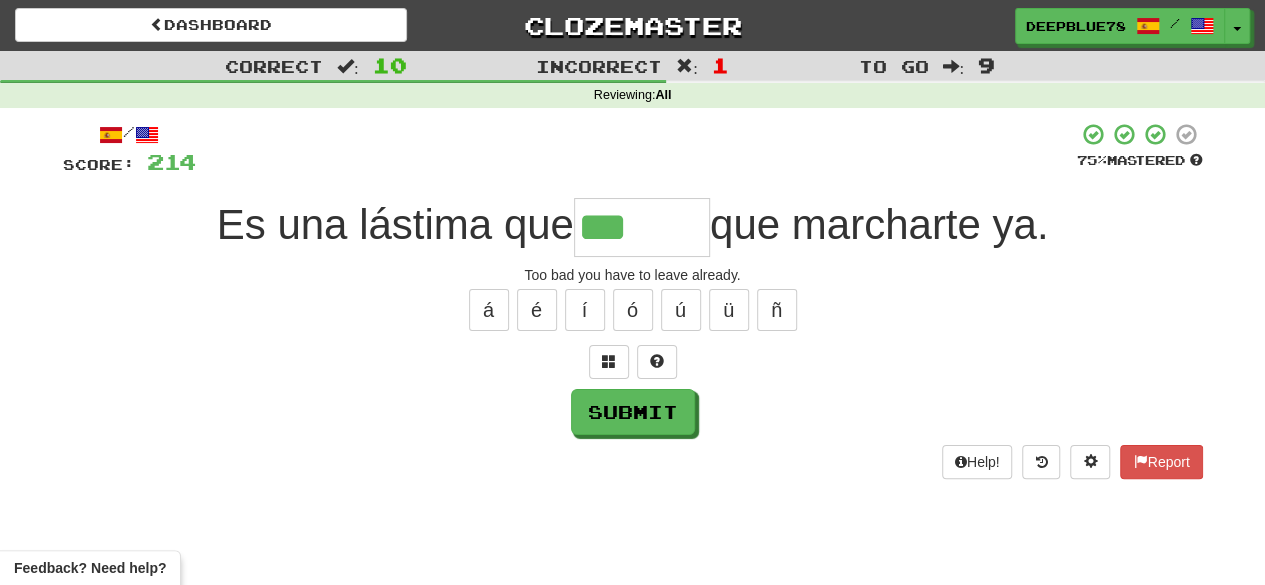 click at bounding box center (633, 362) 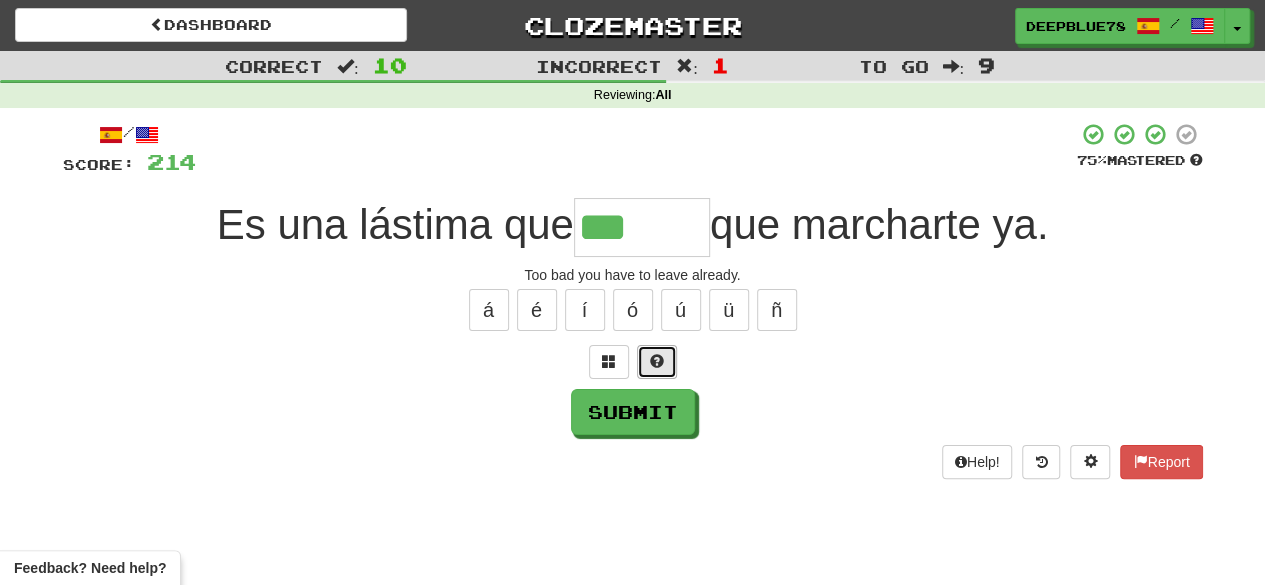 click at bounding box center (657, 361) 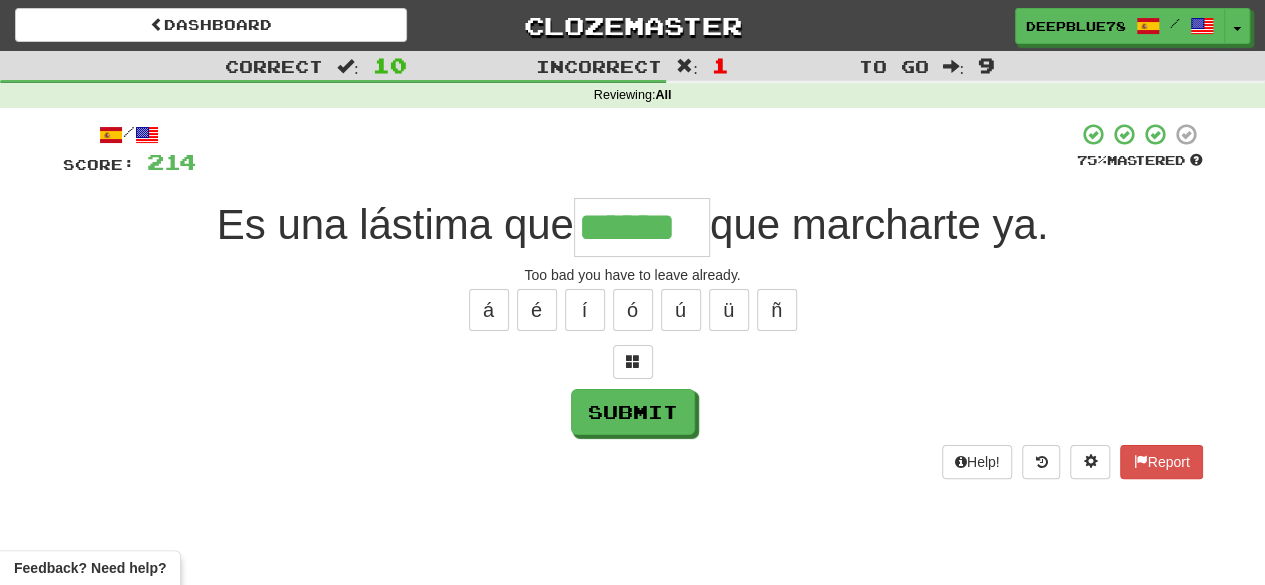 type on "******" 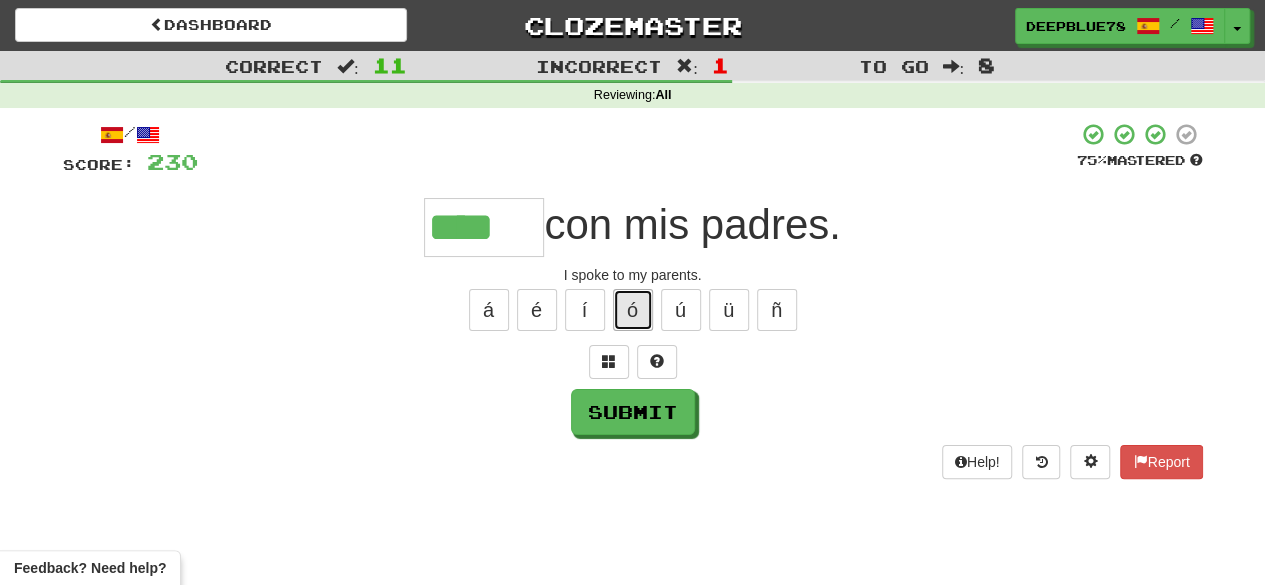 click on "ó" at bounding box center [633, 310] 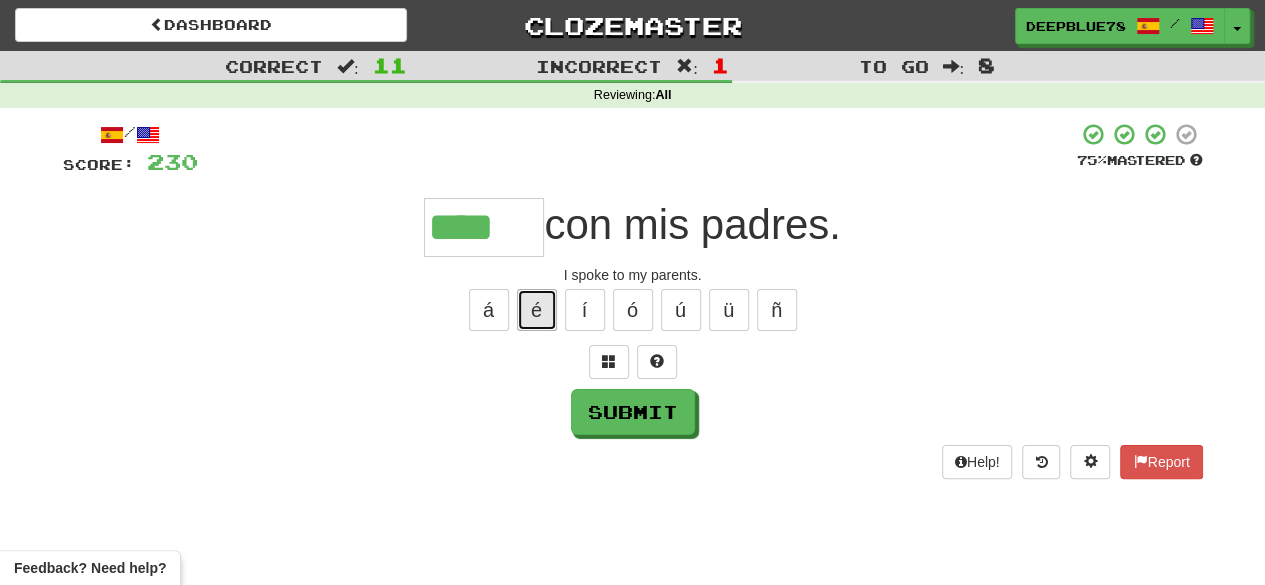 click on "é" at bounding box center (537, 310) 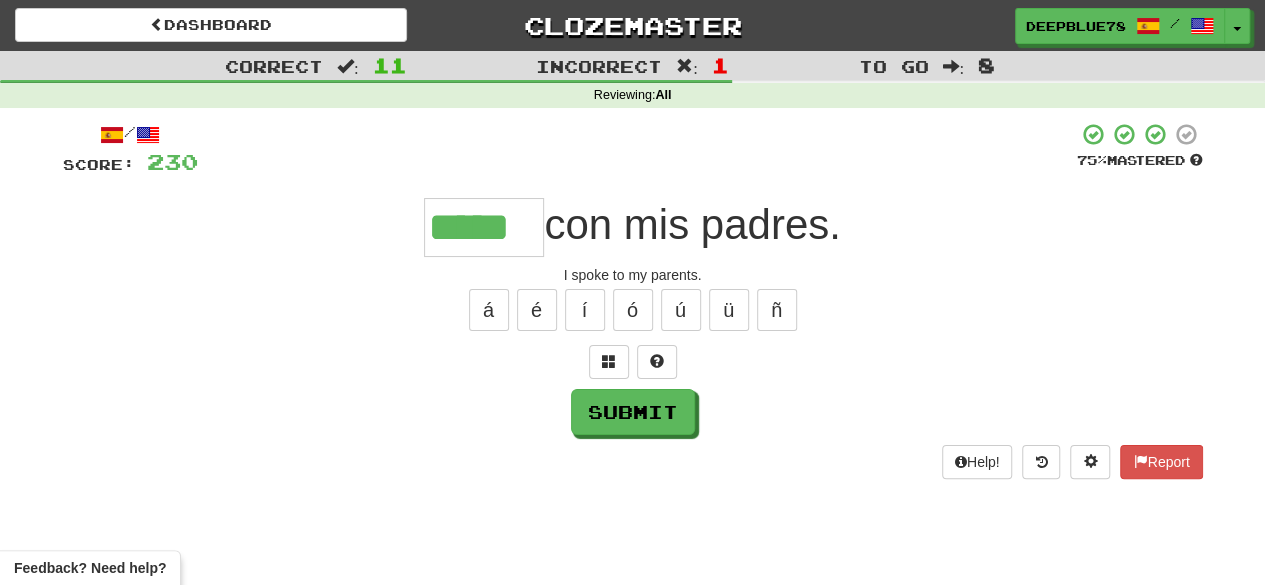 type on "*****" 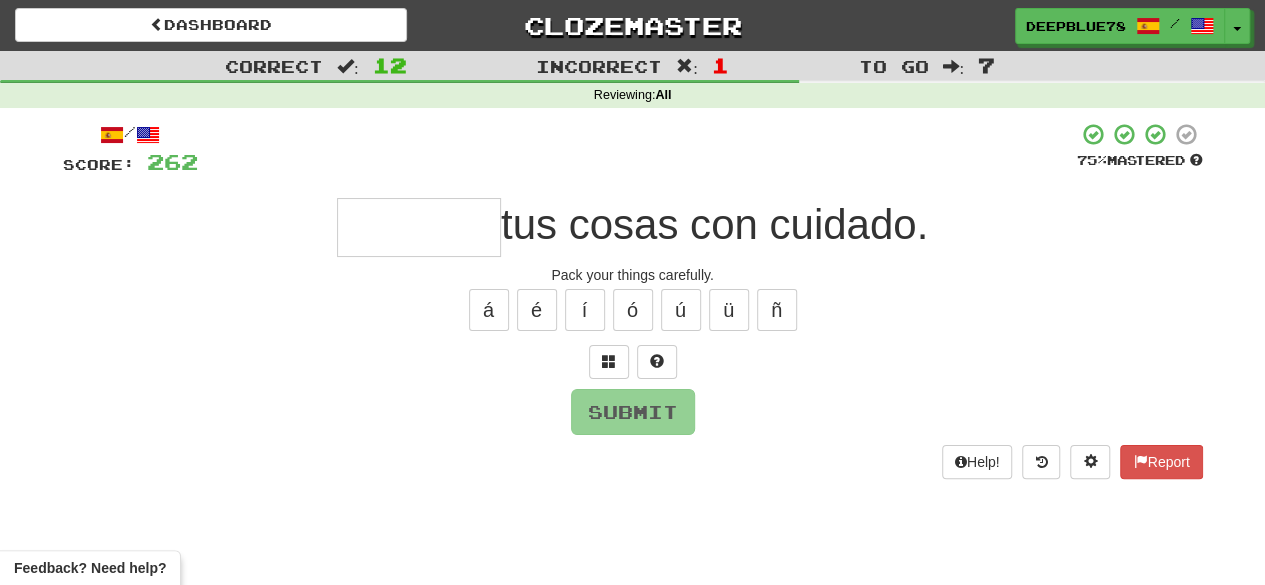 type on "*" 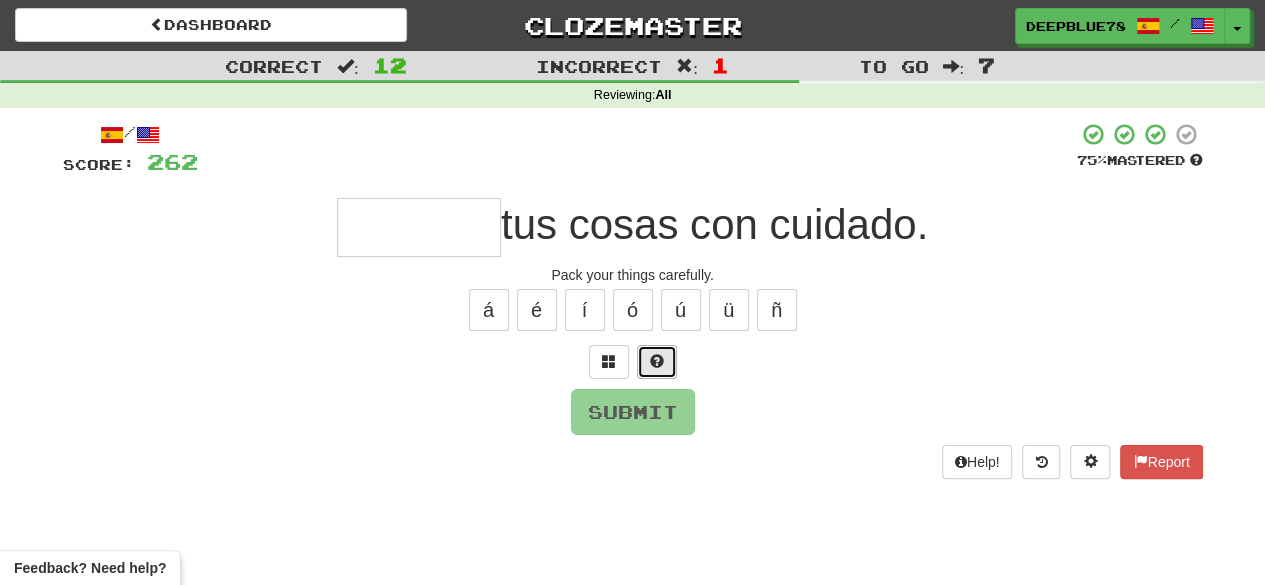 click at bounding box center [657, 362] 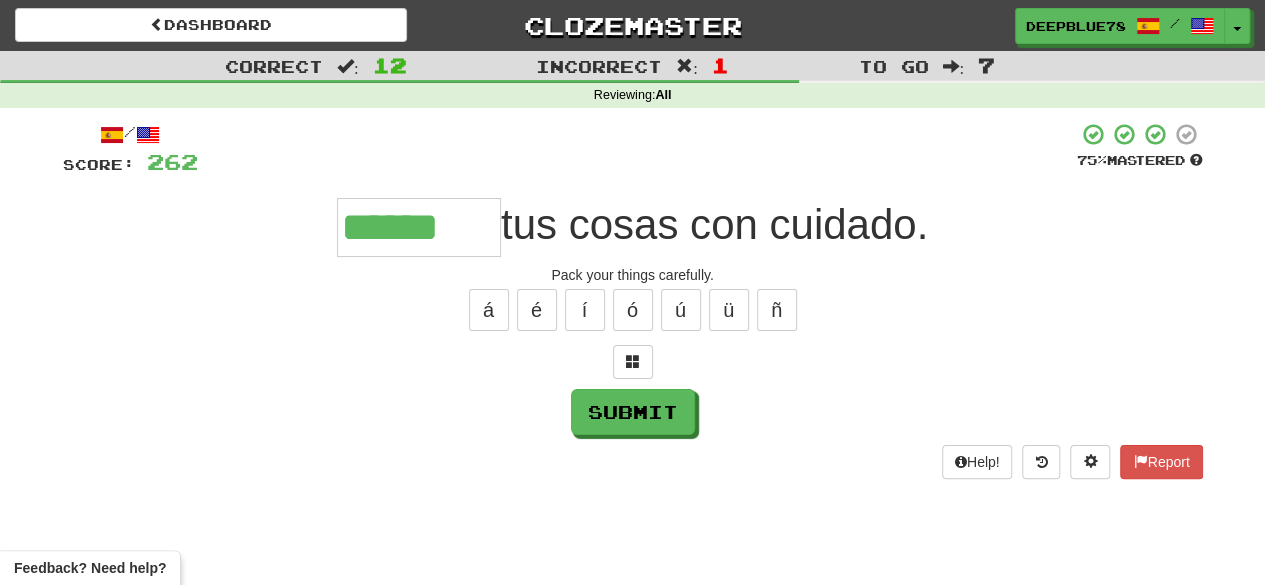 type on "******" 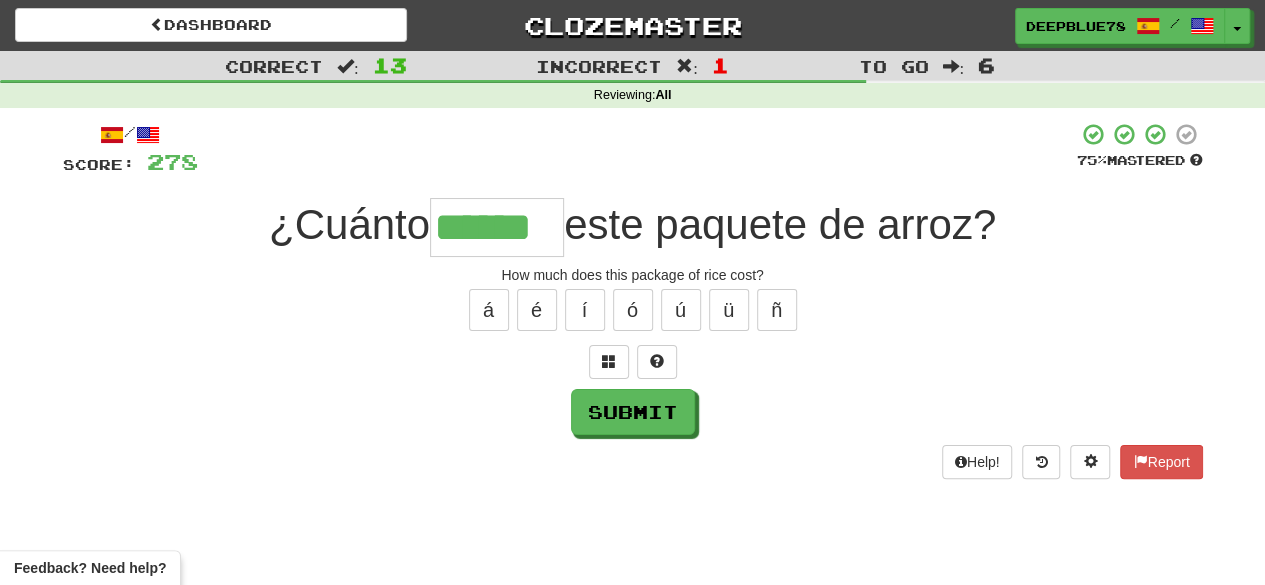 type on "******" 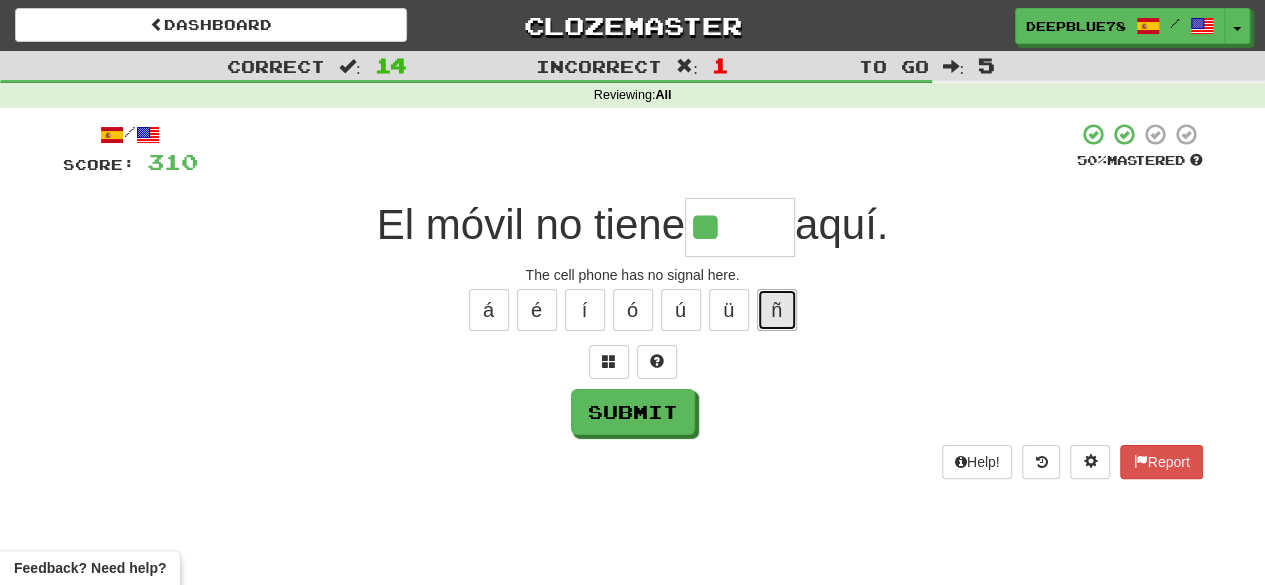 click on "ñ" at bounding box center [777, 310] 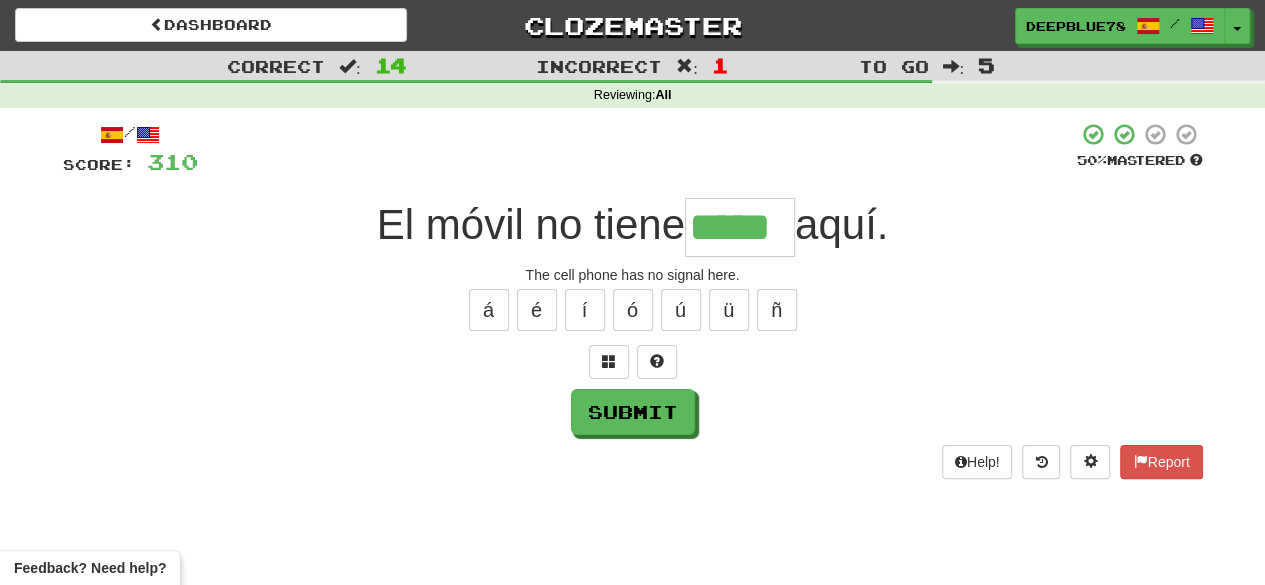 type on "*****" 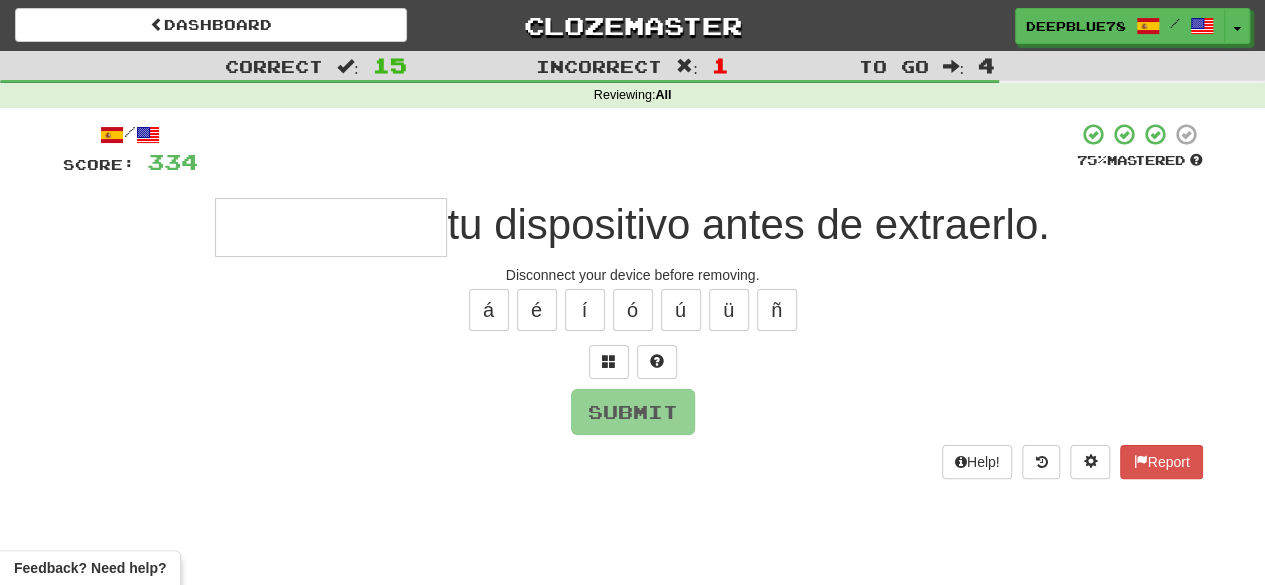 type on "*" 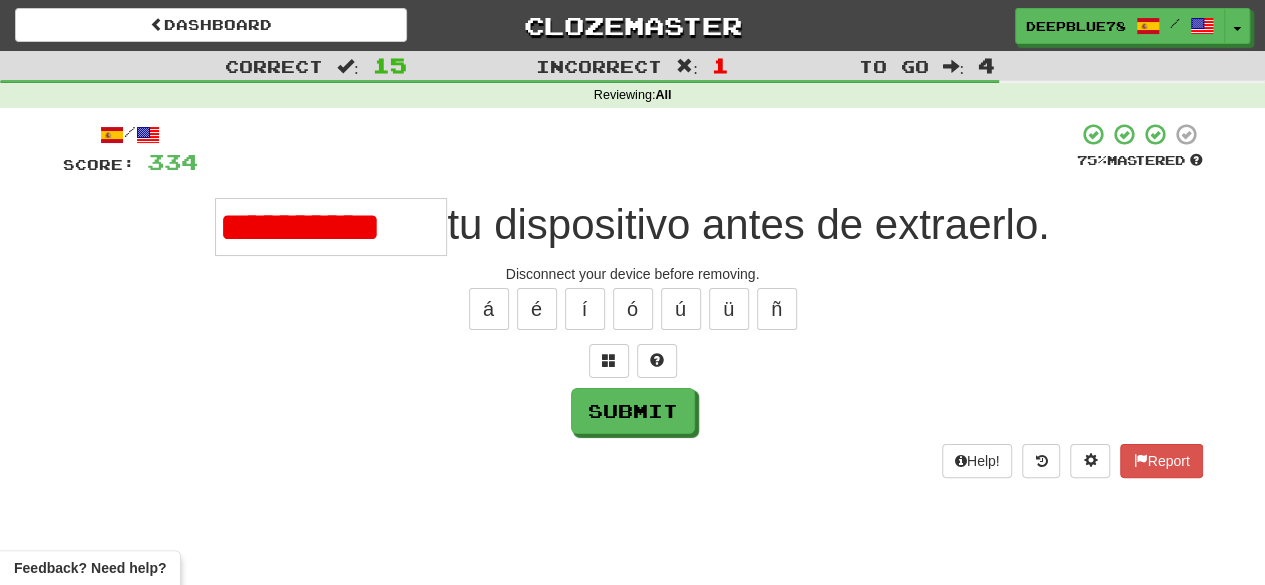 scroll, scrollTop: 0, scrollLeft: 0, axis: both 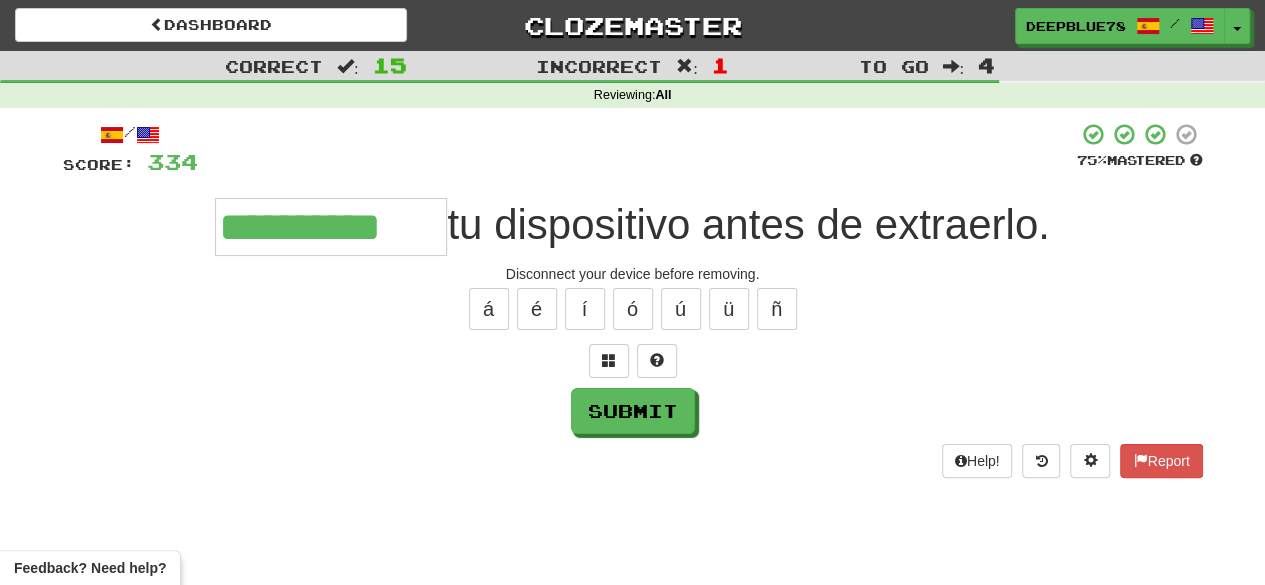 type on "**********" 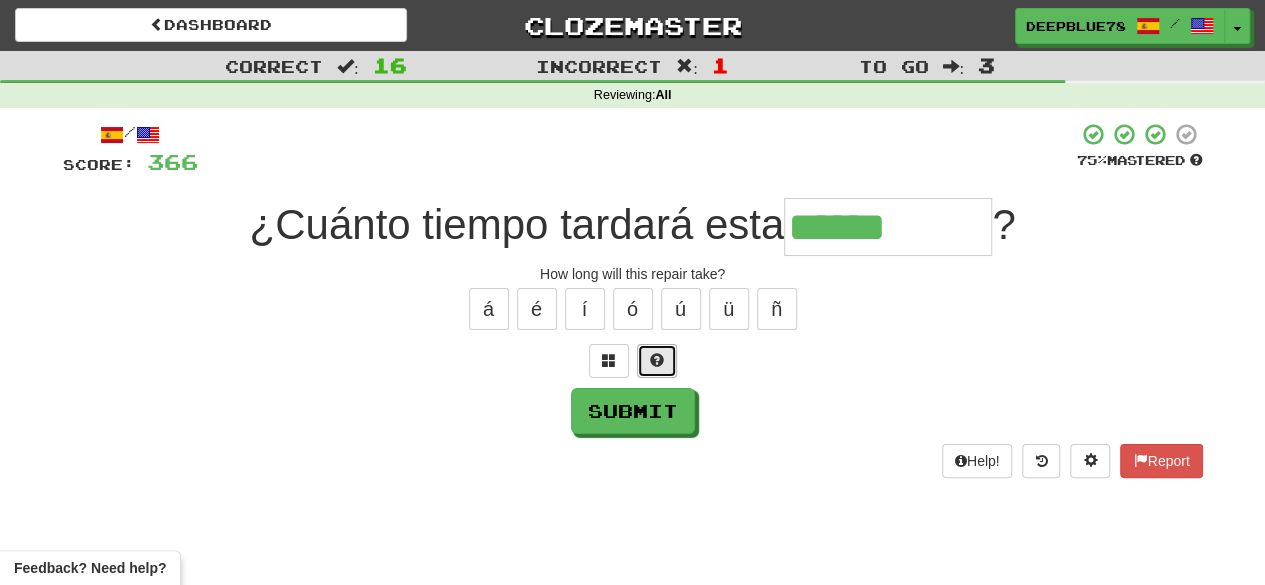 click at bounding box center (657, 360) 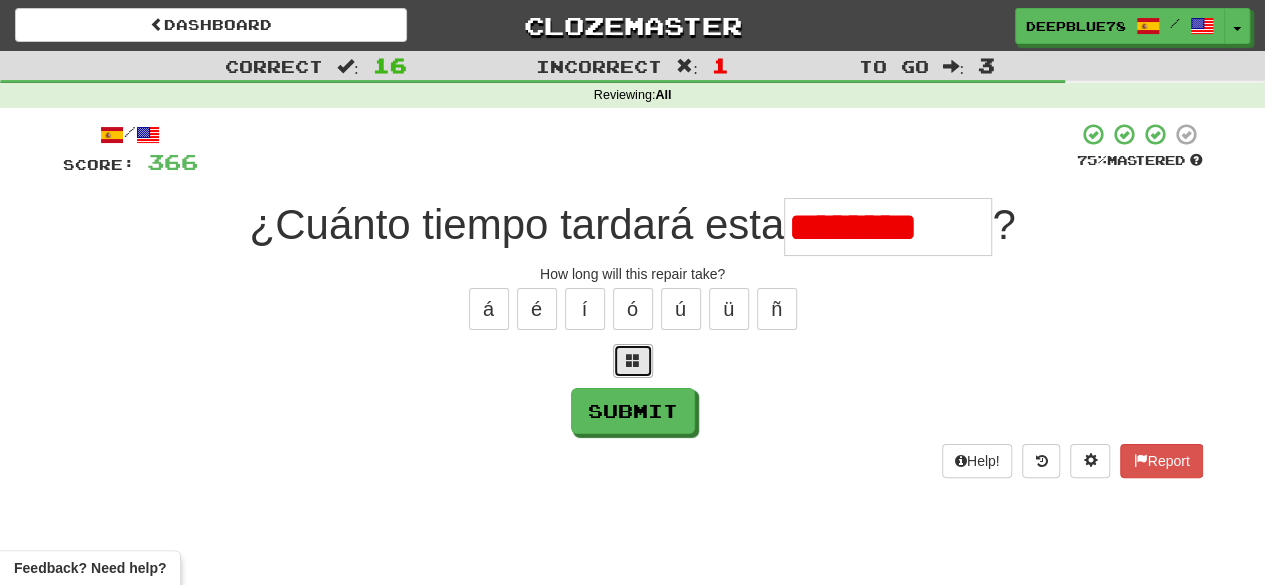 click at bounding box center (633, 360) 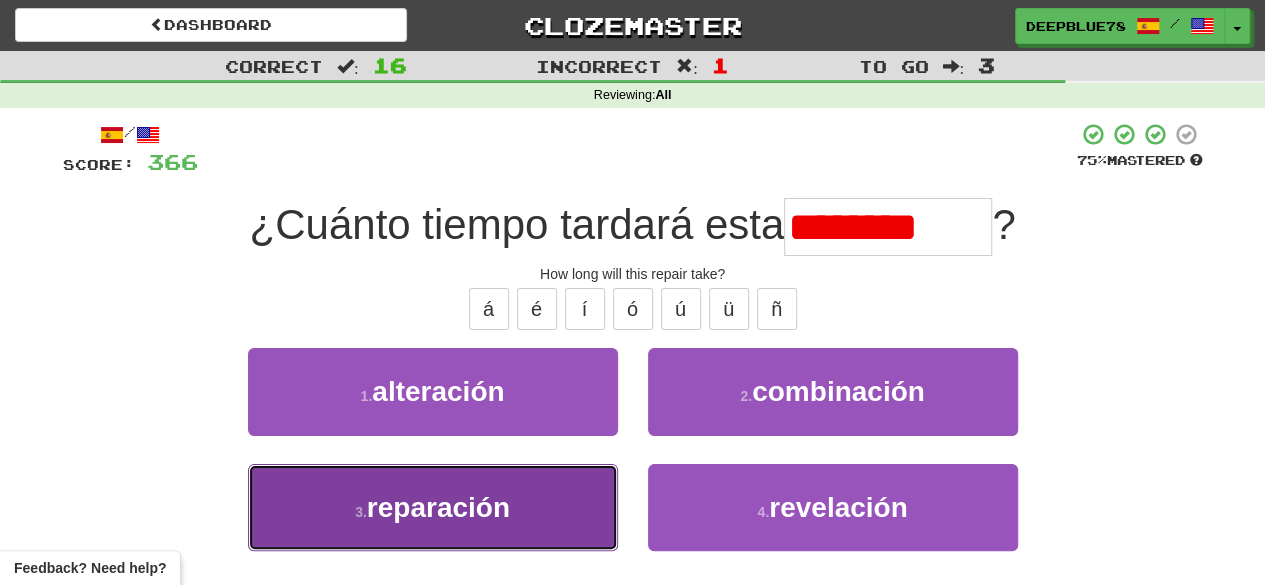 click on "reparación" at bounding box center [438, 507] 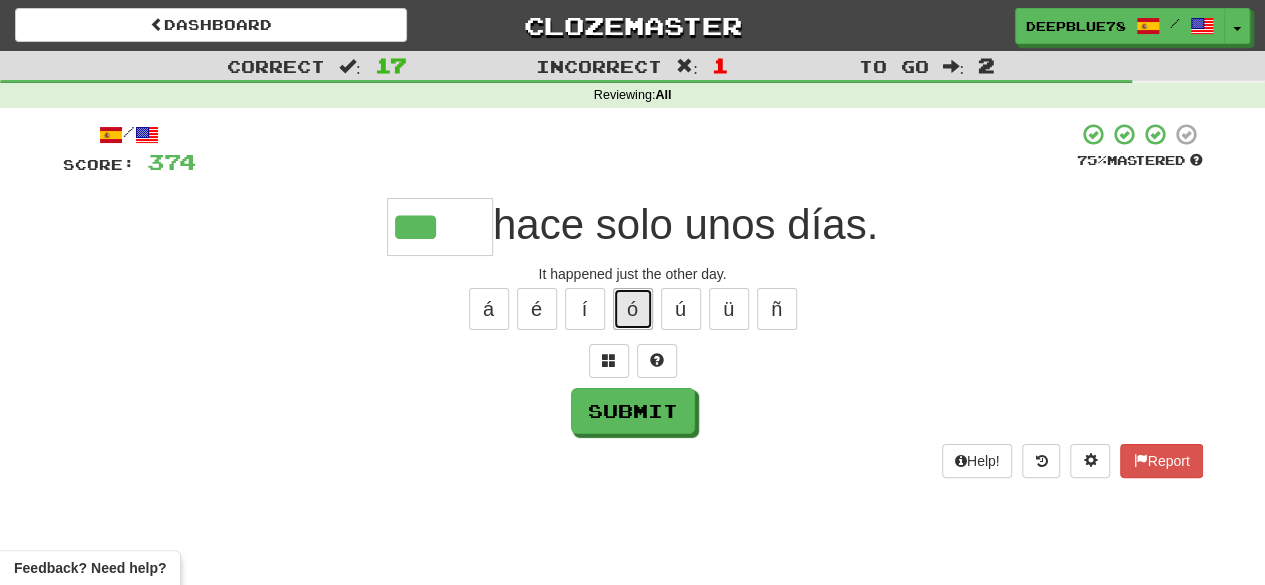 click on "ó" at bounding box center [633, 309] 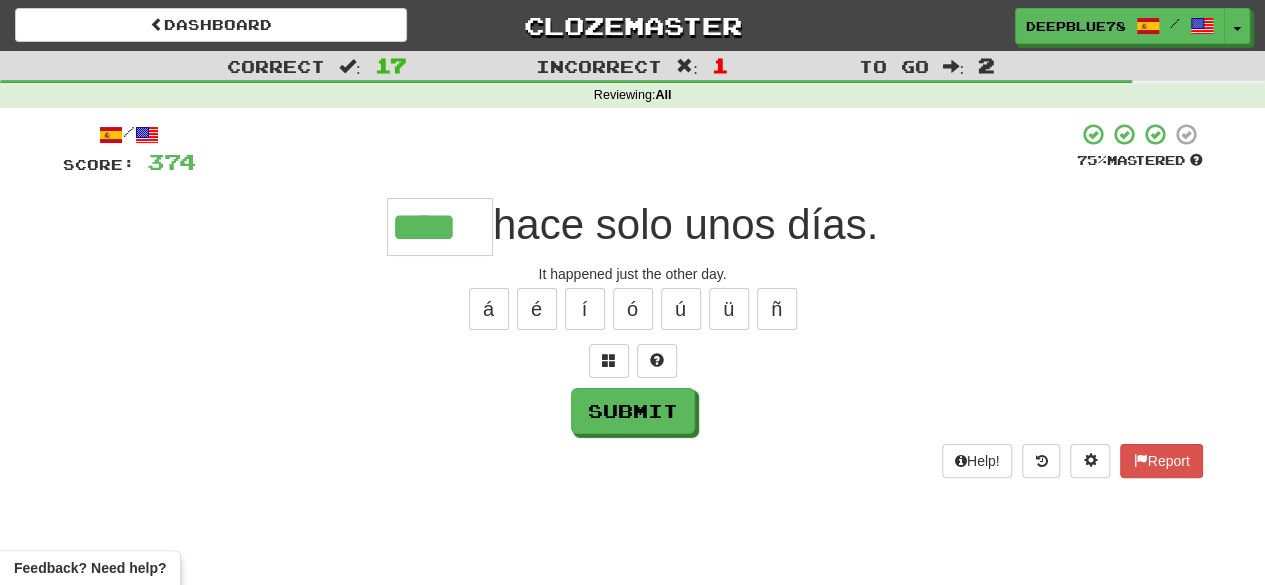 type on "****" 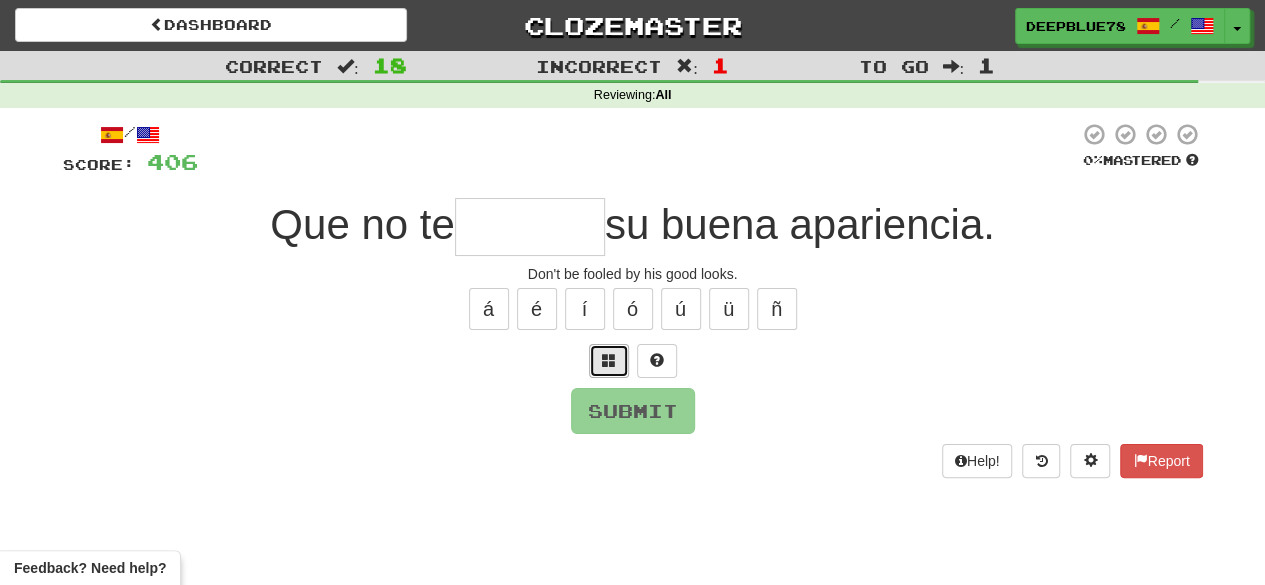 click at bounding box center [609, 361] 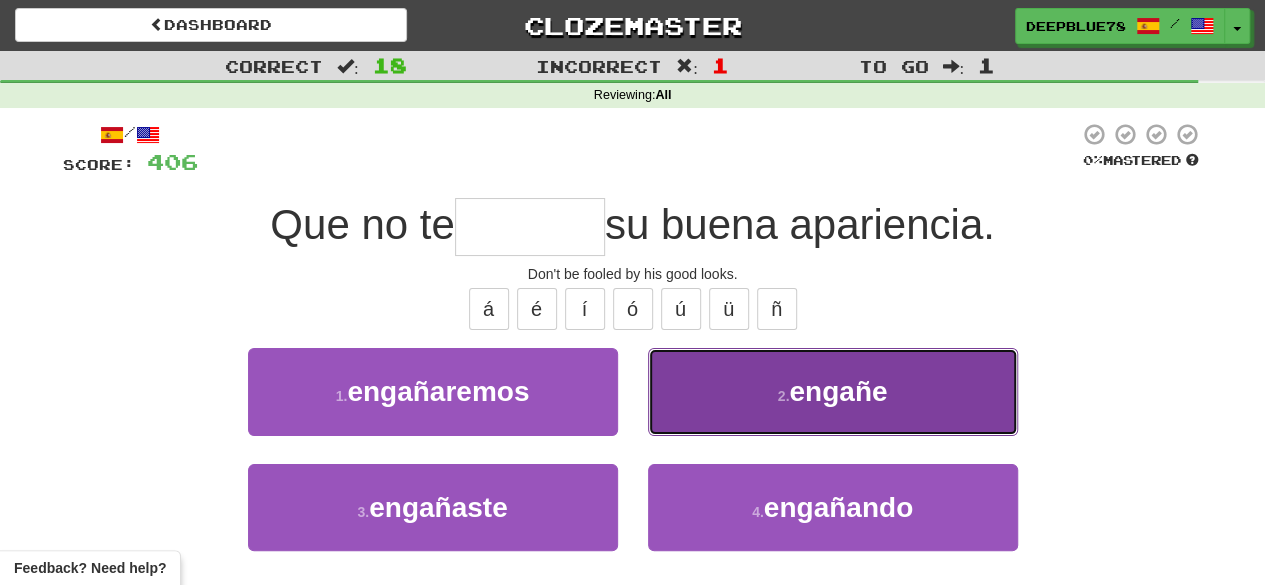 click on "engañe" at bounding box center (838, 391) 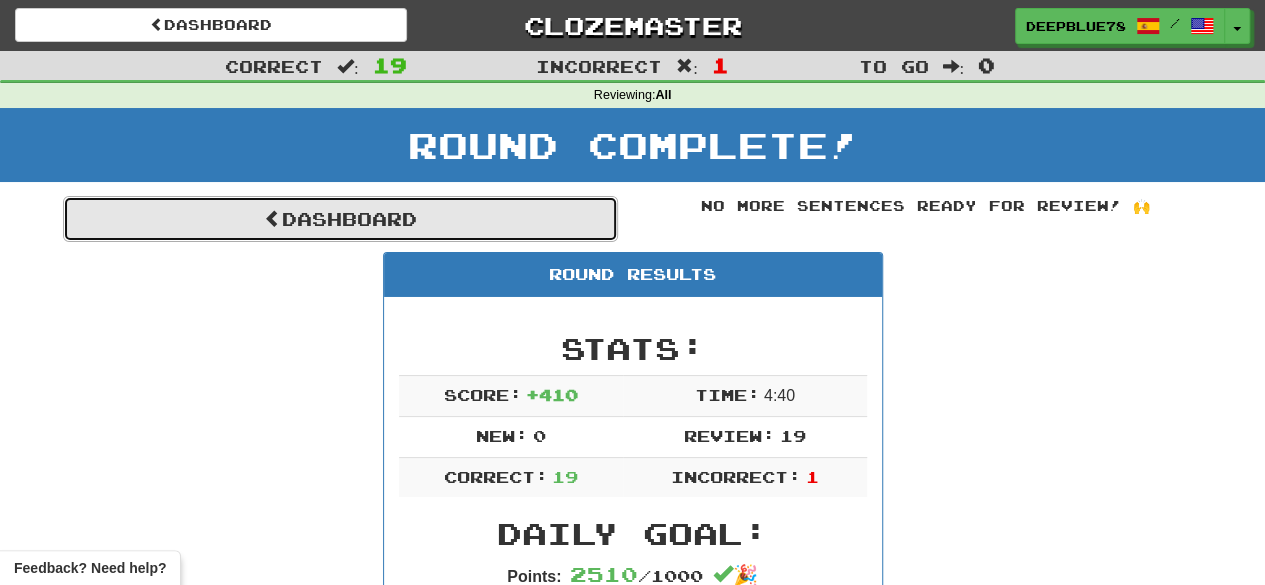 click on "Dashboard" at bounding box center [340, 219] 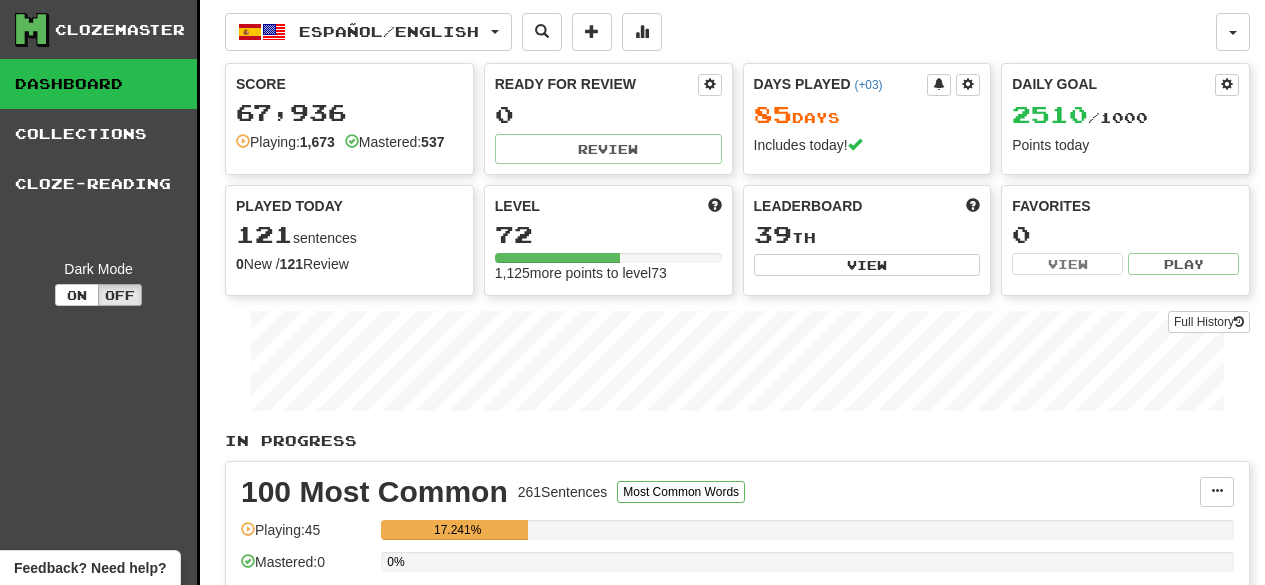 scroll, scrollTop: 0, scrollLeft: 0, axis: both 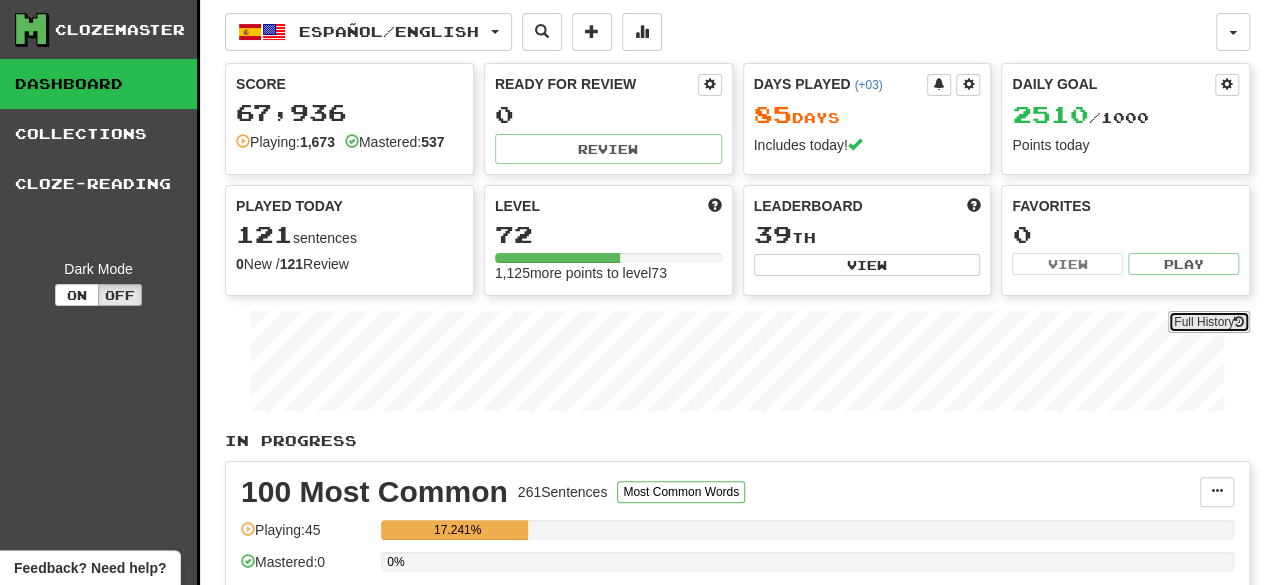 click on "Full History" at bounding box center (1209, 322) 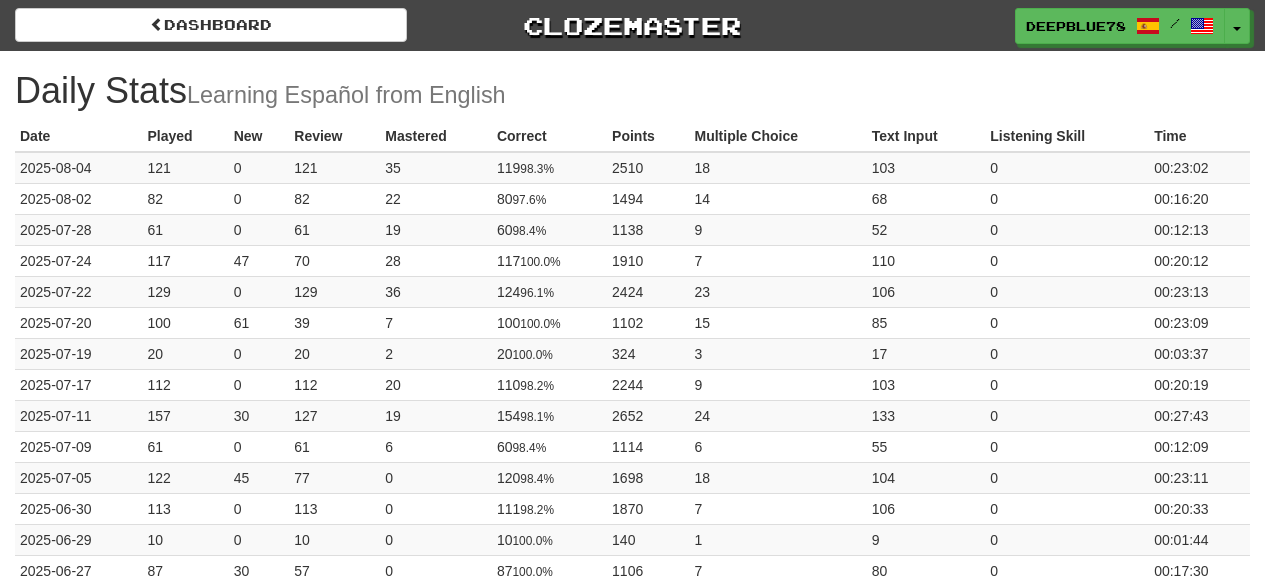 scroll, scrollTop: 0, scrollLeft: 0, axis: both 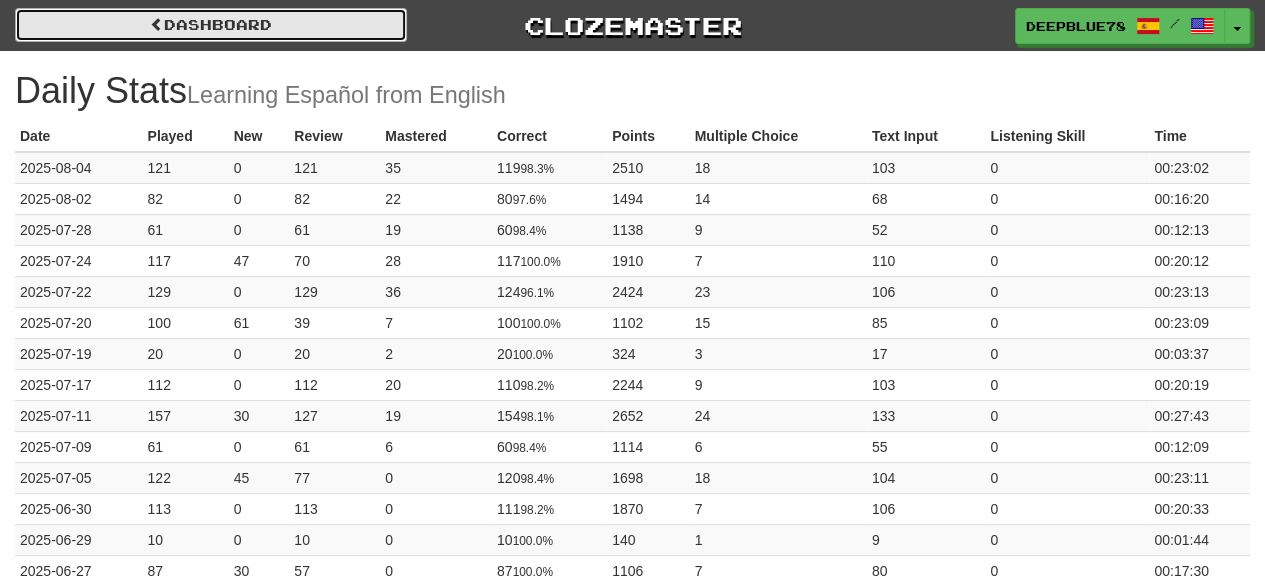 click on "Dashboard" at bounding box center [211, 25] 